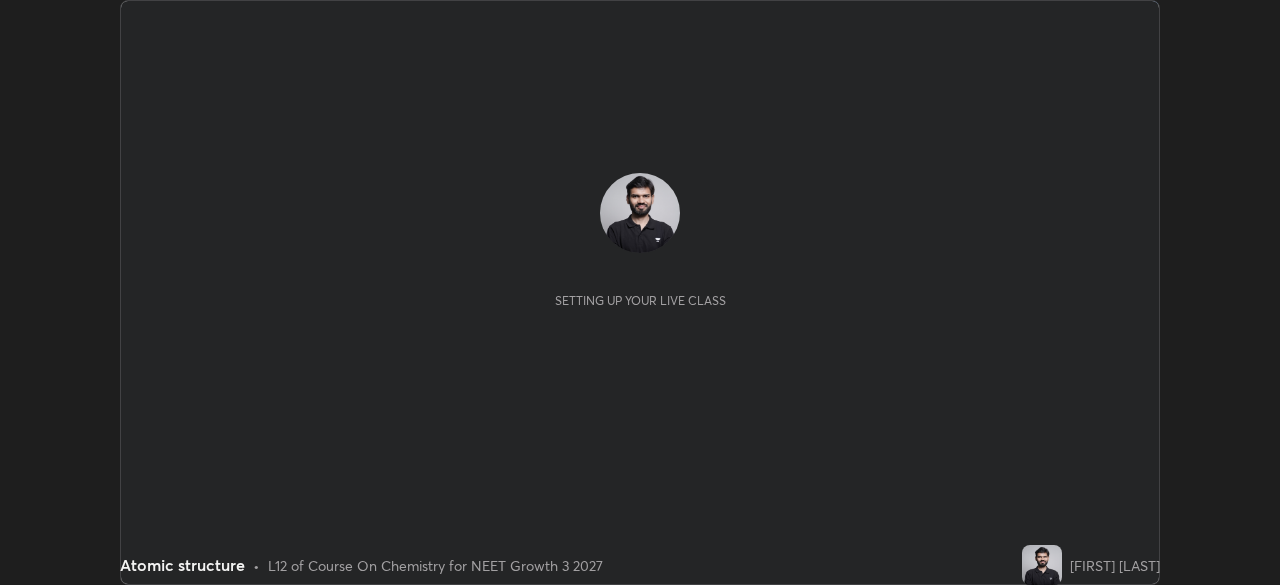 scroll, scrollTop: 0, scrollLeft: 0, axis: both 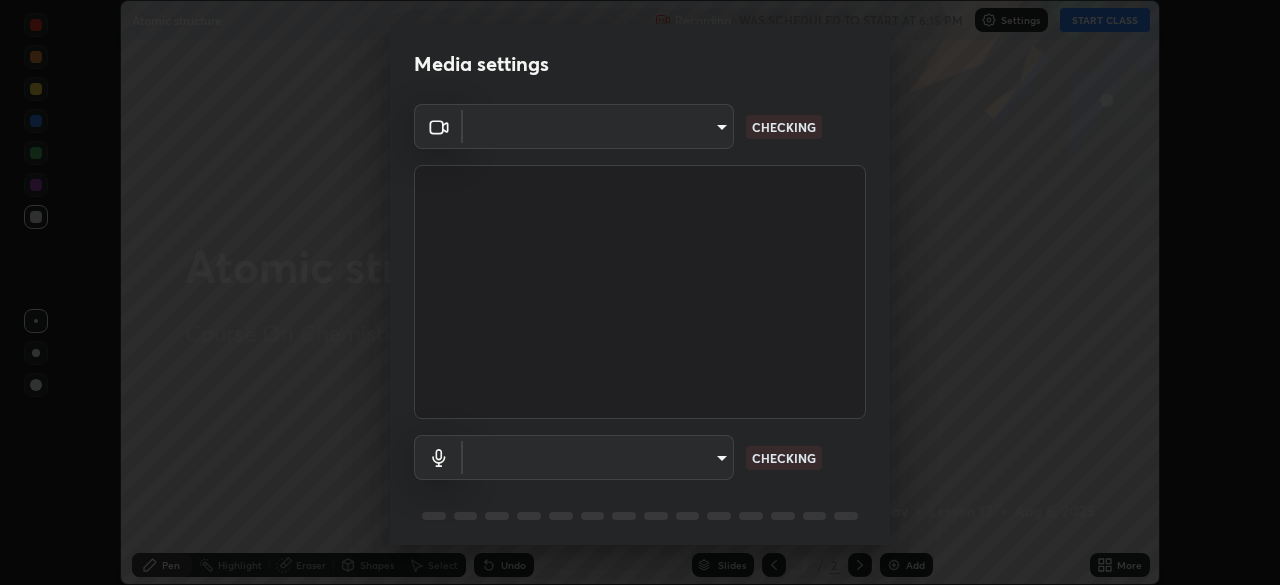 type on "aa5dc0d8d5ea0cb844018183298f8d64bfb23ffc92fce9be5d89ceada4911c6b" 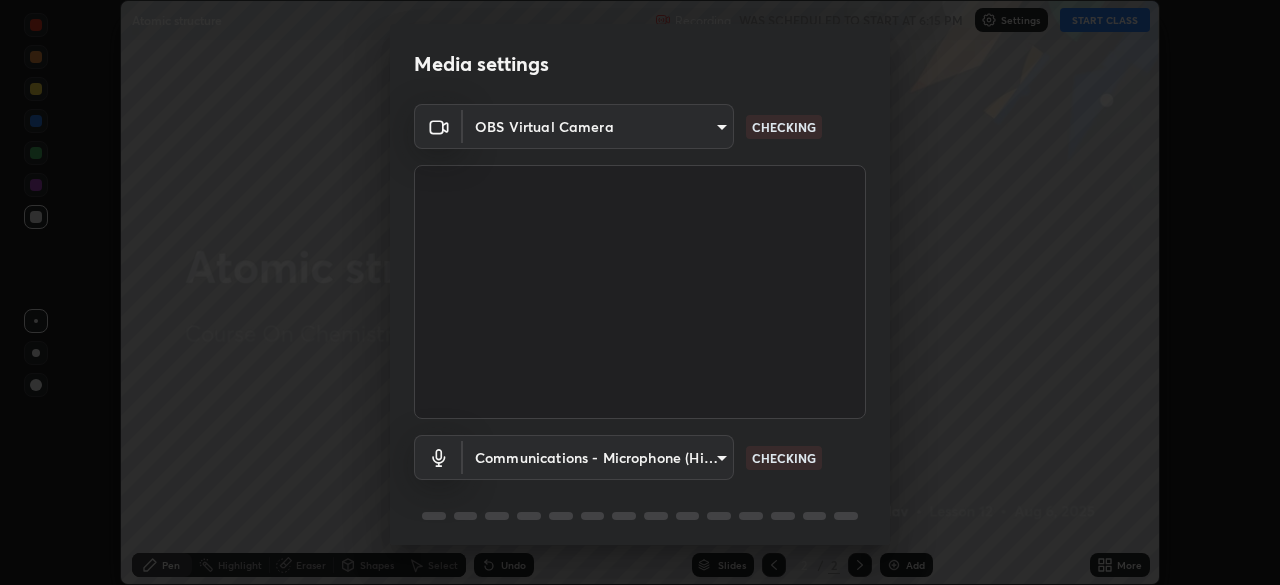 click on "Erase all Atomic structure Recording WAS SCHEDULED TO START AT  6:15 PM Settings START CLASS Setting up your live class Atomic structure • L12 of Course On Chemistry for NEET Growth 3 2027 [FIRST] [LAST] Pen Highlight Eraser Shapes Select Undo Slides 2 / 2 Add More No doubts shared Encourage your learners to ask a doubt for better clarity Report an issue Reason for reporting Buffering Chat not working Audio - Video sync issue Educator video quality low ​ Attach an image Report Media settings OBS Virtual Camera aa5dc0d8d5ea0cb844018183298f8d64bfb23ffc92fce9be5d89ceada4911c6b CHECKING Communications - Microphone (High Definition Audio Device) communications CHECKING 1 / 5 Next" at bounding box center [640, 292] 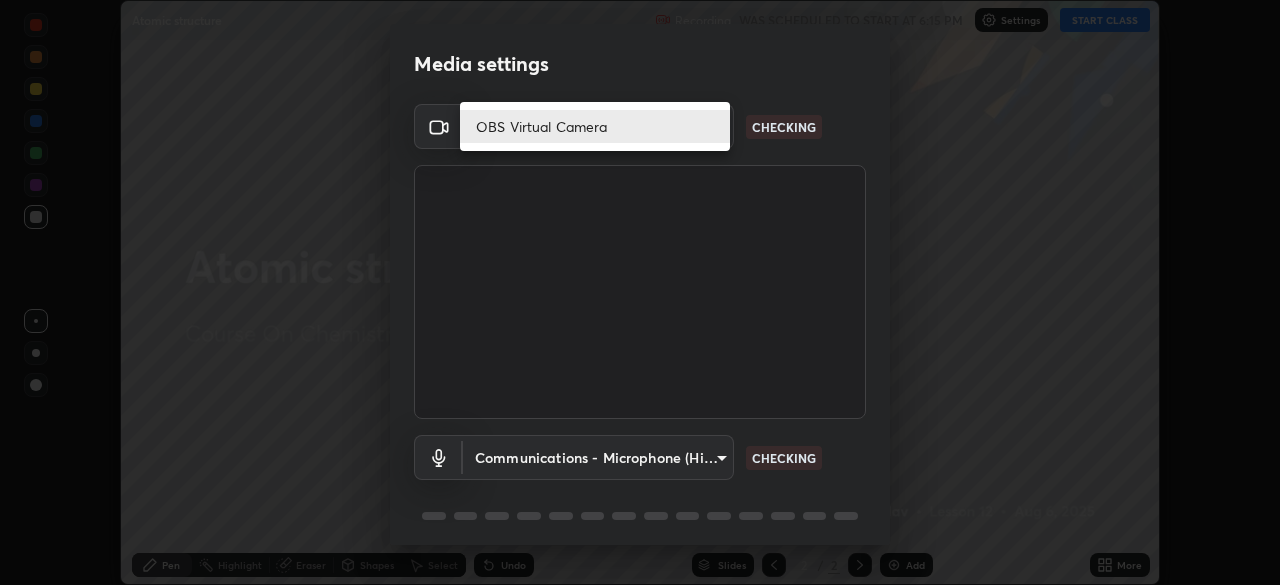 click on "OBS Virtual Camera" at bounding box center (595, 126) 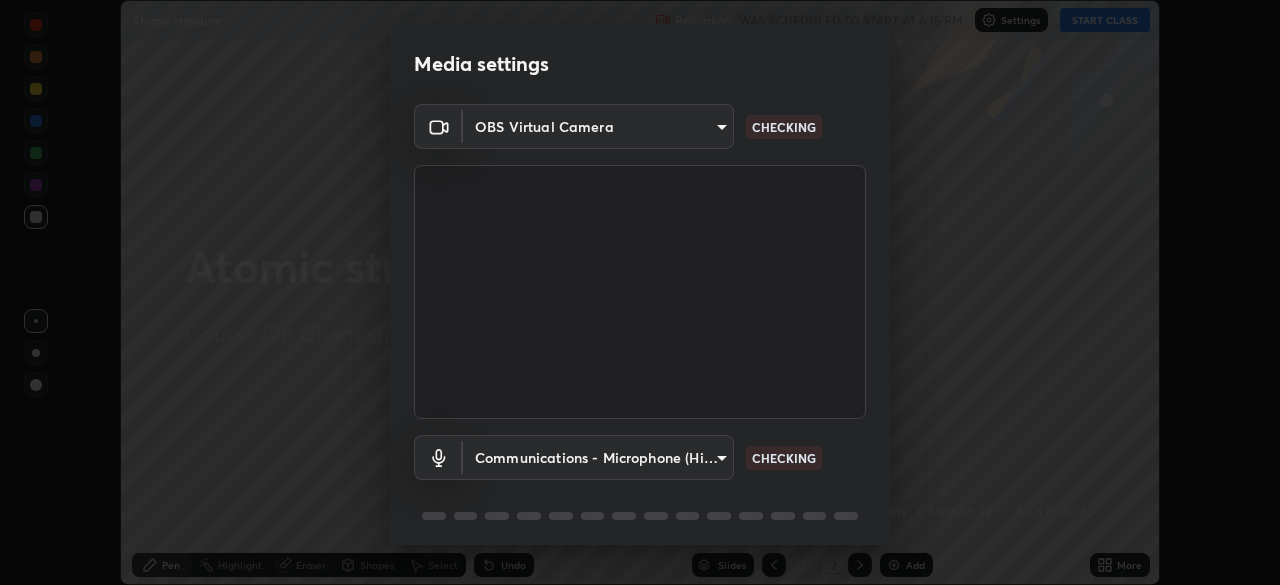 click on "Erase all Atomic structure Recording WAS SCHEDULED TO START AT  6:15 PM Settings START CLASS Setting up your live class Atomic structure • L12 of Course On Chemistry for NEET Growth 3 2027 [FIRST] [LAST] Pen Highlight Eraser Shapes Select Undo Slides 2 / 2 Add More No doubts shared Encourage your learners to ask a doubt for better clarity Report an issue Reason for reporting Buffering Chat not working Audio - Video sync issue Educator video quality low ​ Attach an image Report Media settings OBS Virtual Camera aa5dc0d8d5ea0cb844018183298f8d64bfb23ffc92fce9be5d89ceada4911c6b CHECKING Communications - Microphone (High Definition Audio Device) communications CHECKING 1 / 5 Next" at bounding box center (640, 292) 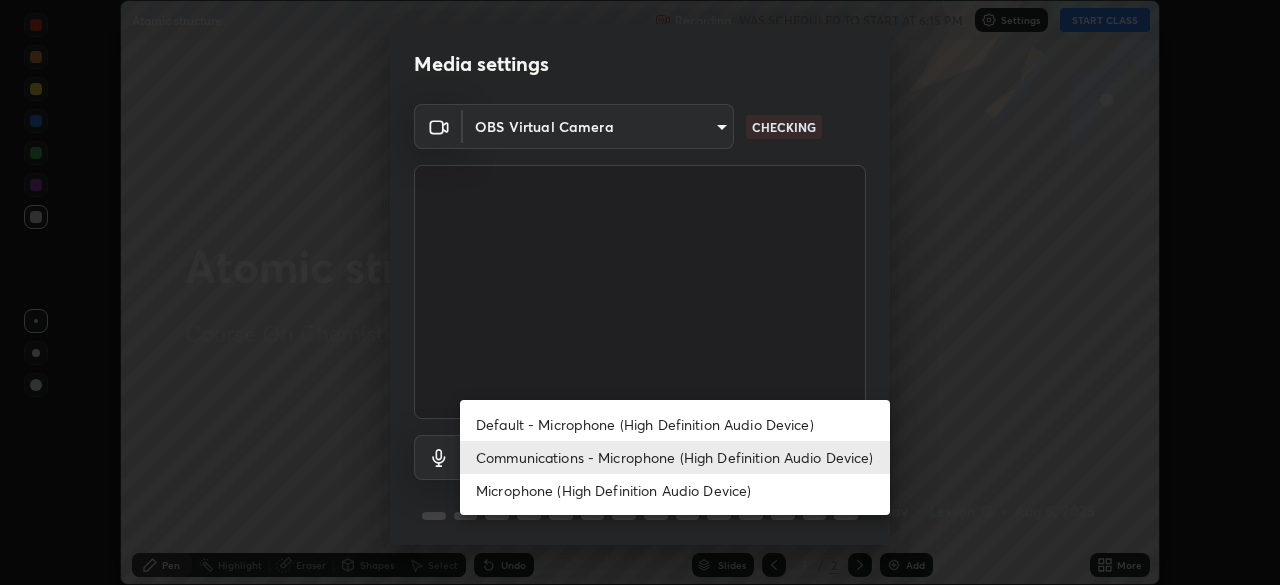 click on "Default - Microphone (High Definition Audio Device)" at bounding box center (675, 424) 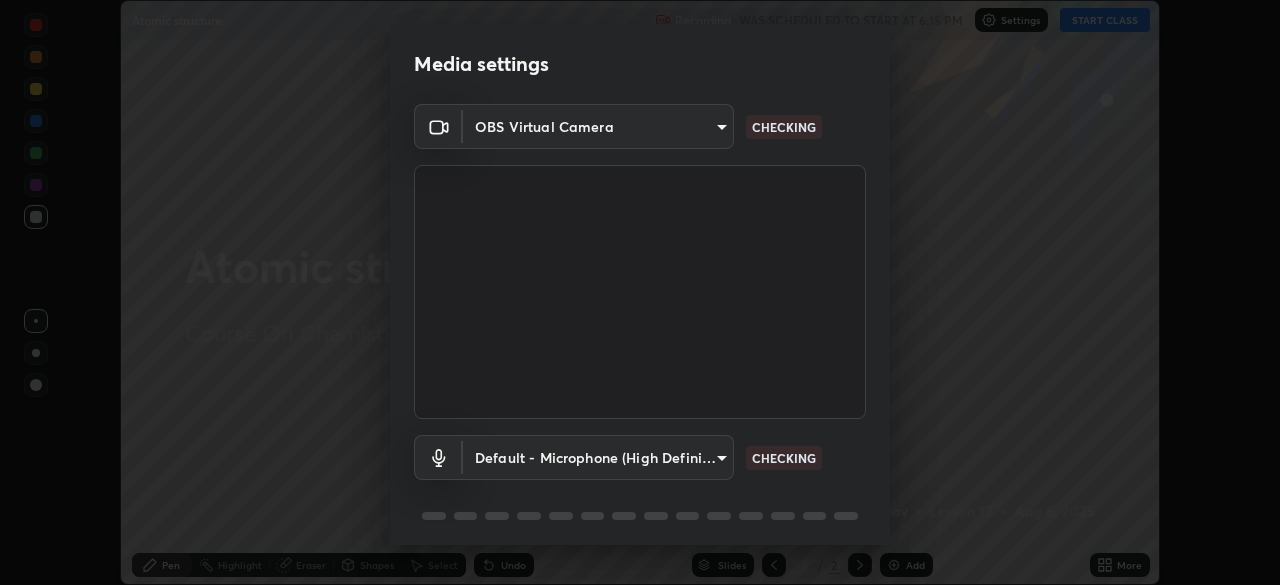 type on "default" 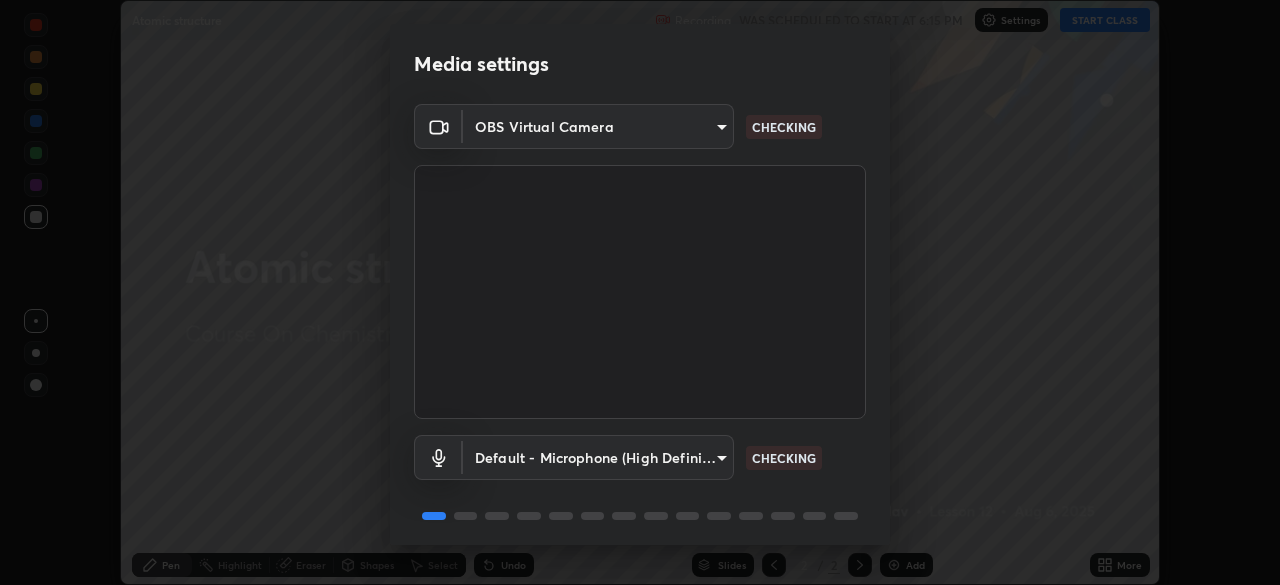 scroll, scrollTop: 71, scrollLeft: 0, axis: vertical 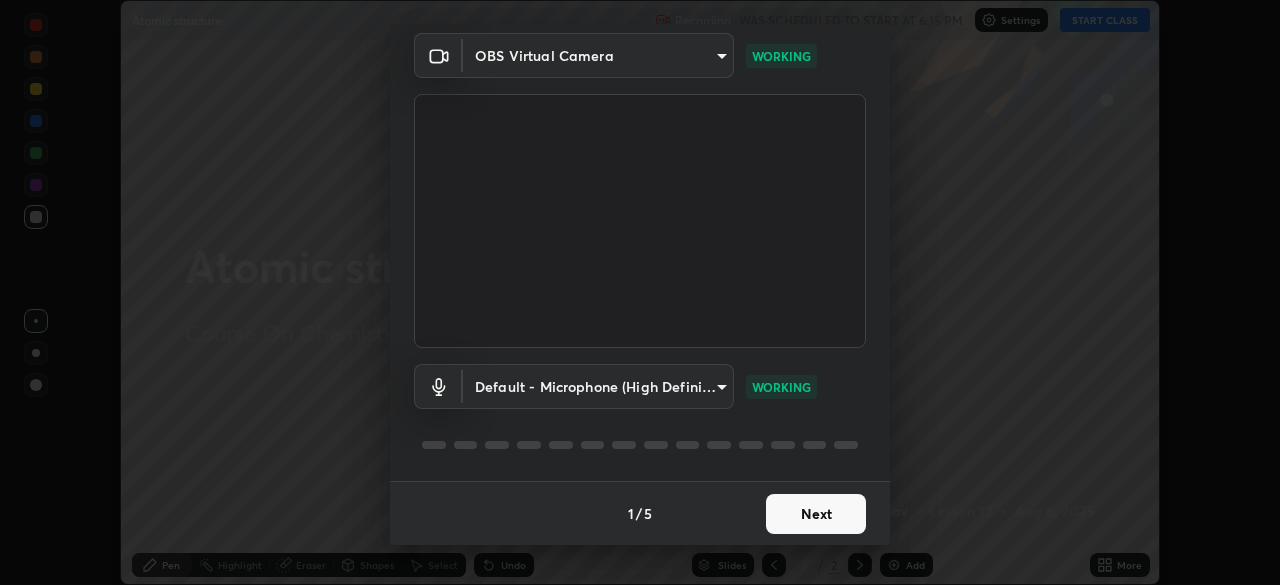 click on "Next" at bounding box center [816, 514] 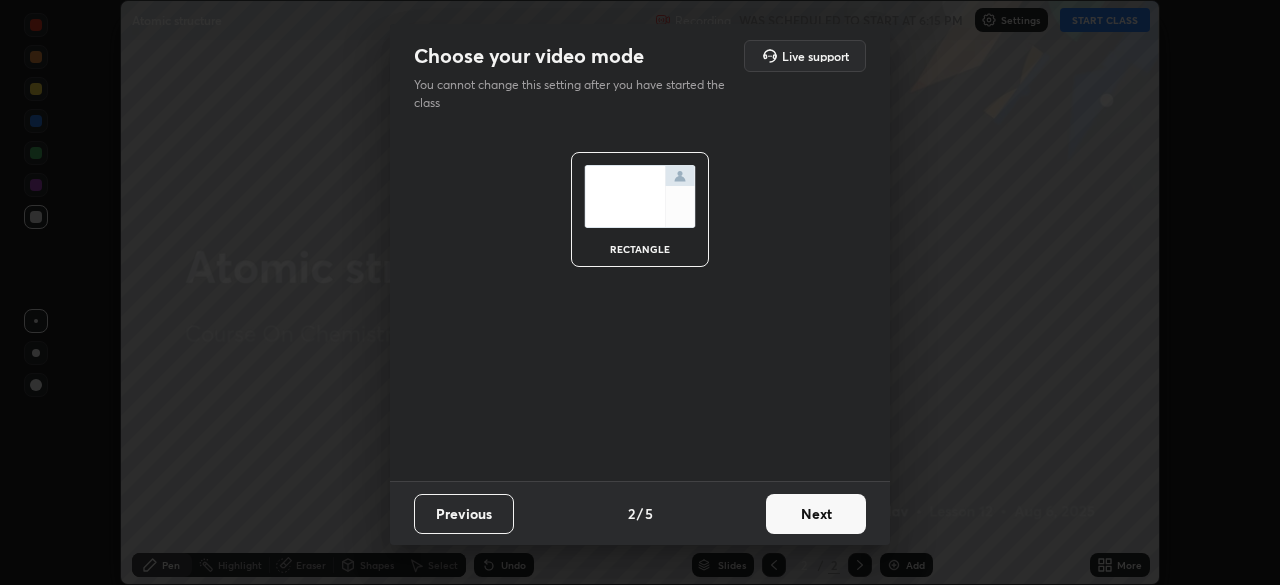scroll, scrollTop: 0, scrollLeft: 0, axis: both 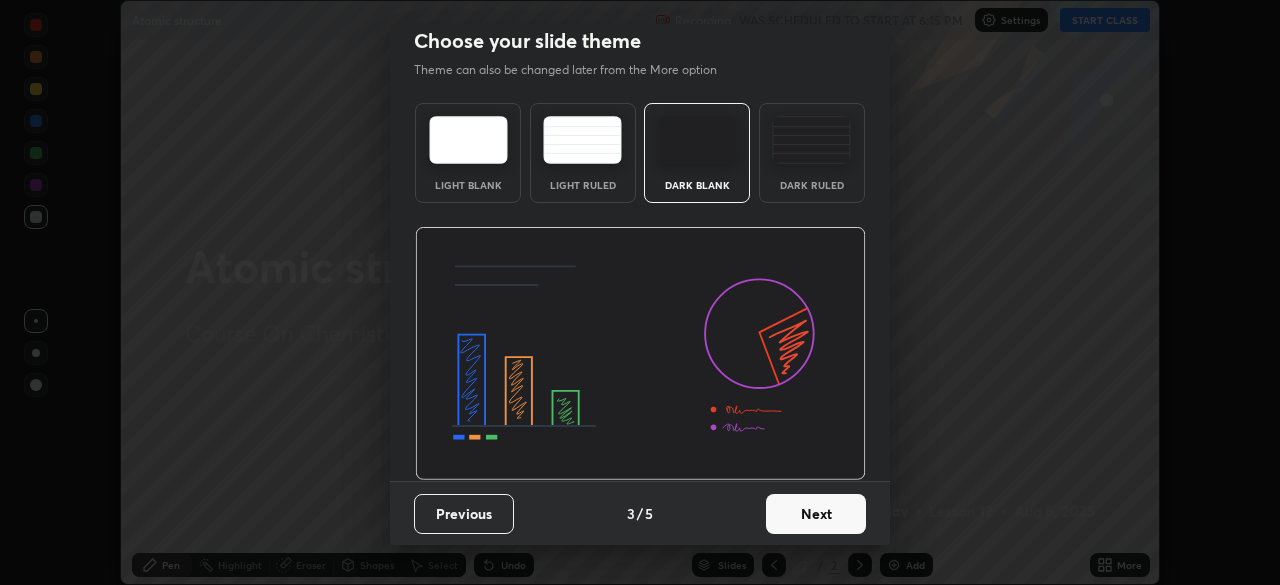 click on "Next" at bounding box center (816, 514) 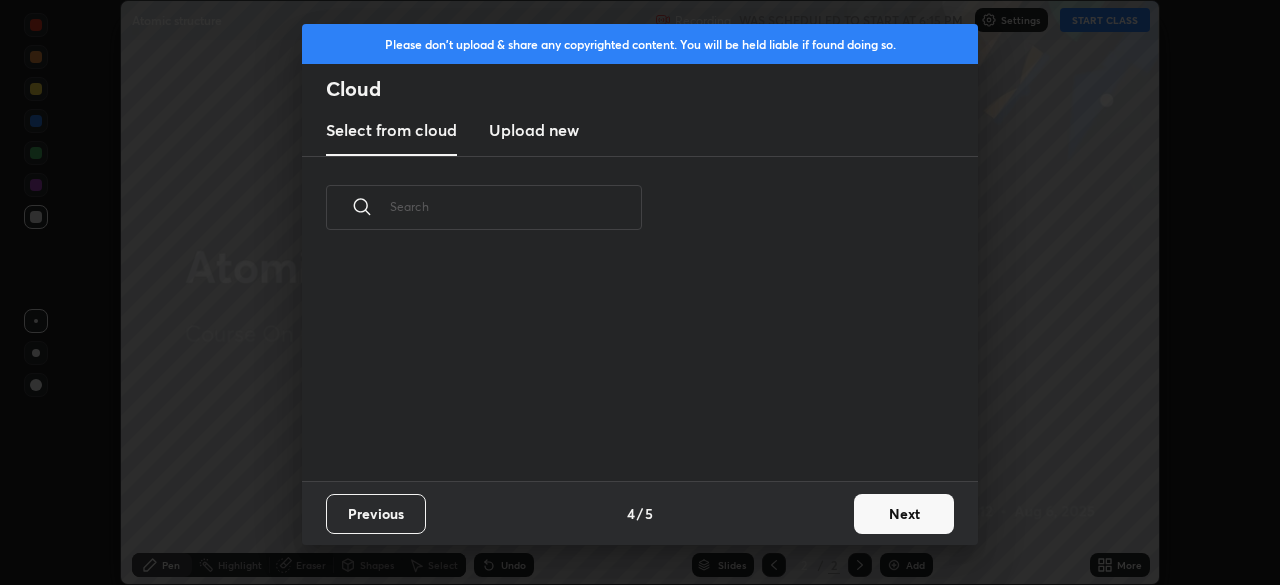 scroll, scrollTop: 0, scrollLeft: 0, axis: both 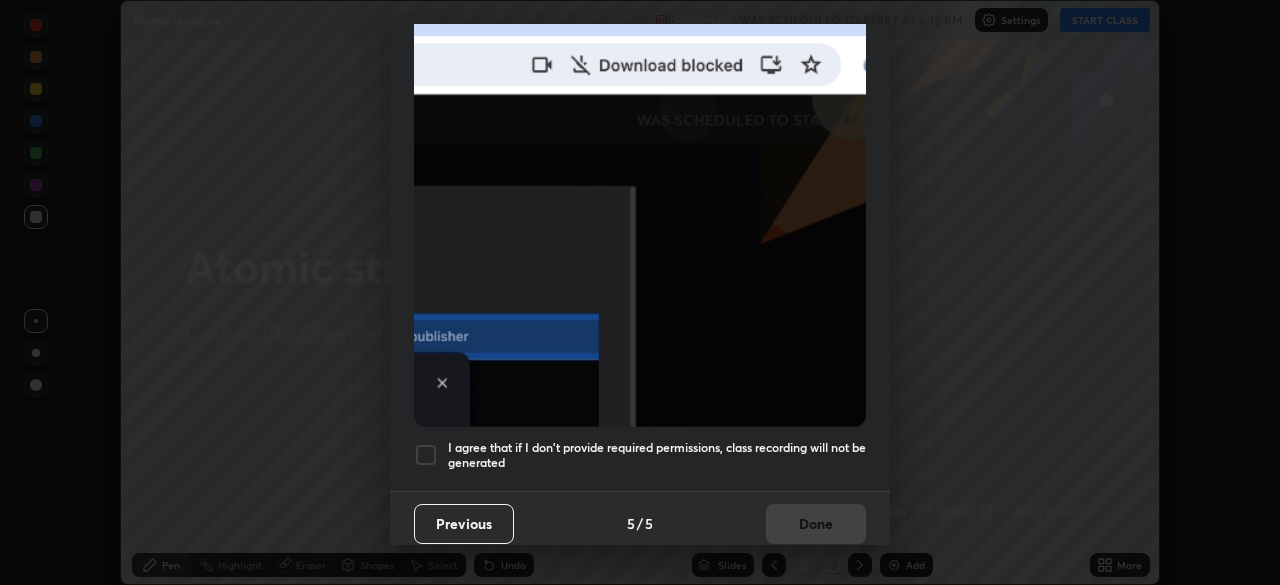 click on "I agree that if I don't provide required permissions, class recording will not be generated" at bounding box center (657, 455) 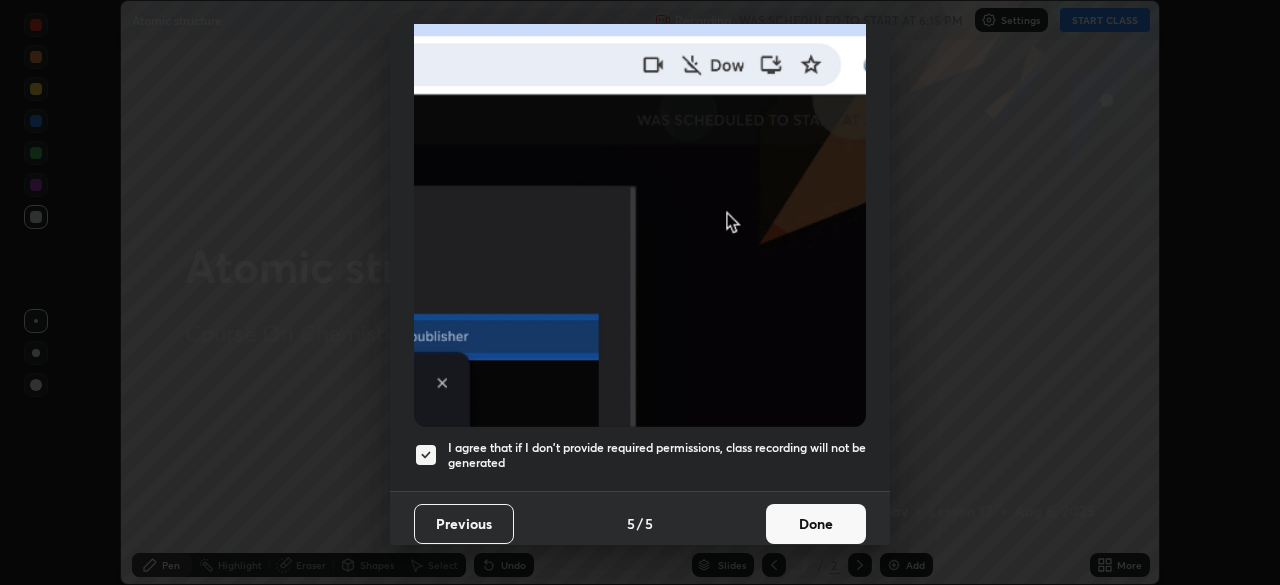 click on "Done" at bounding box center [816, 524] 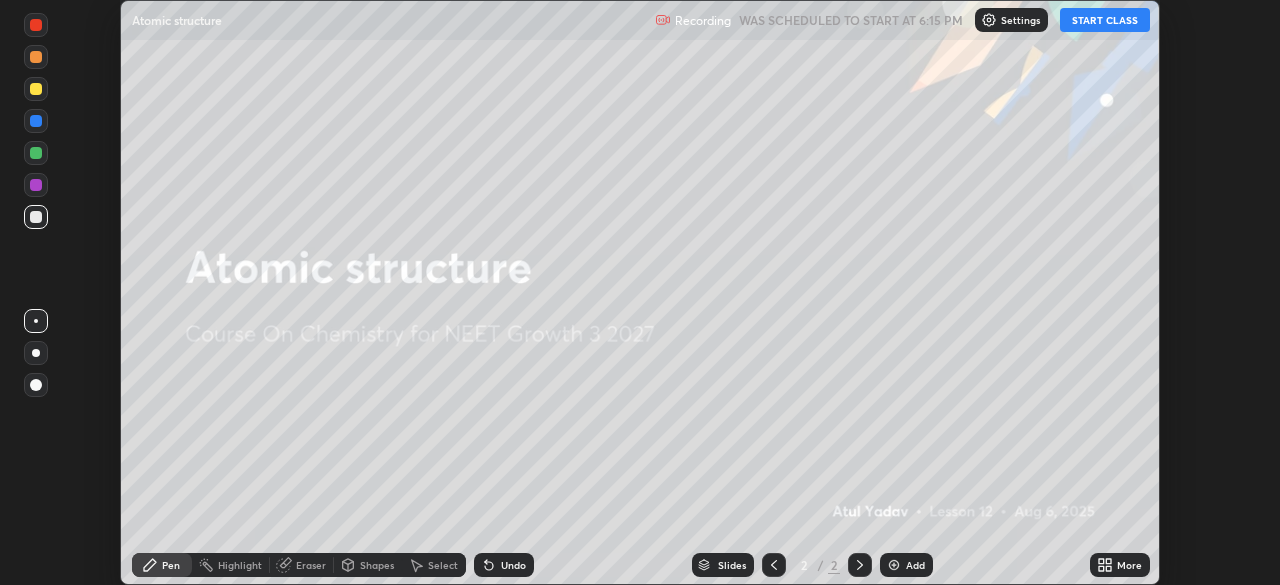 click on "START CLASS" at bounding box center [1105, 20] 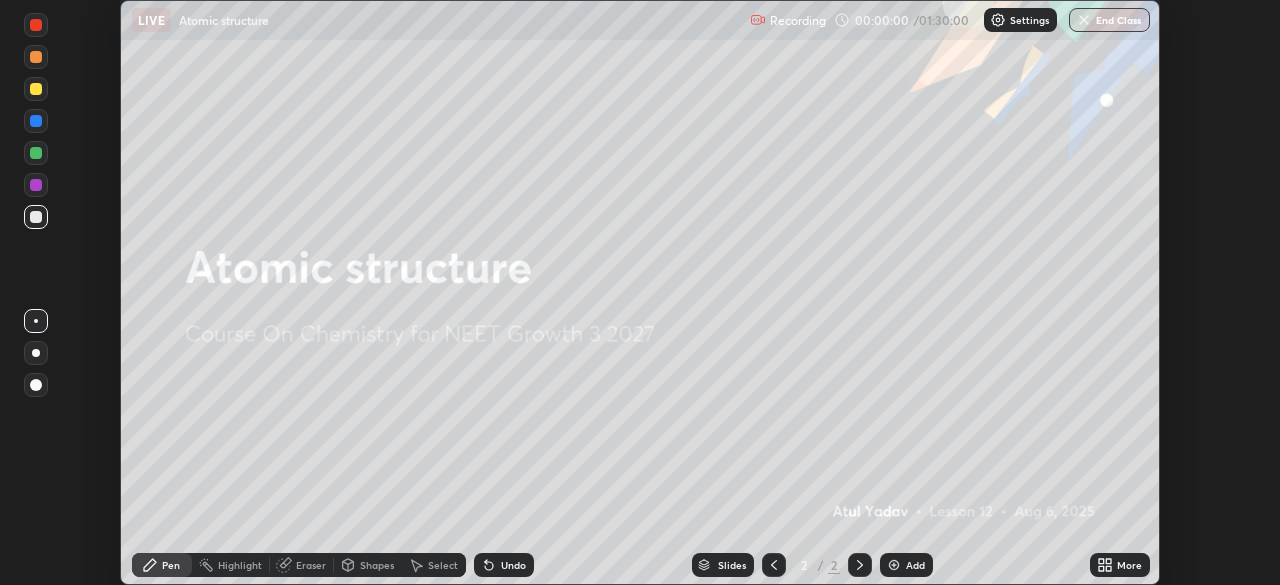click on "More" at bounding box center [1129, 565] 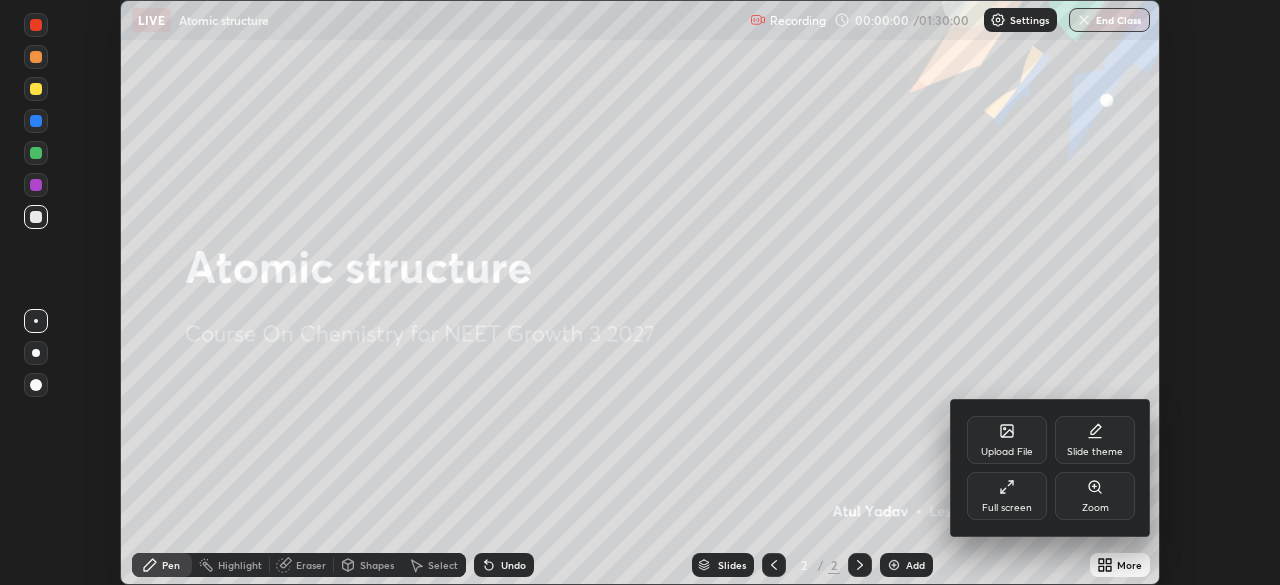 click on "Full screen" at bounding box center (1007, 496) 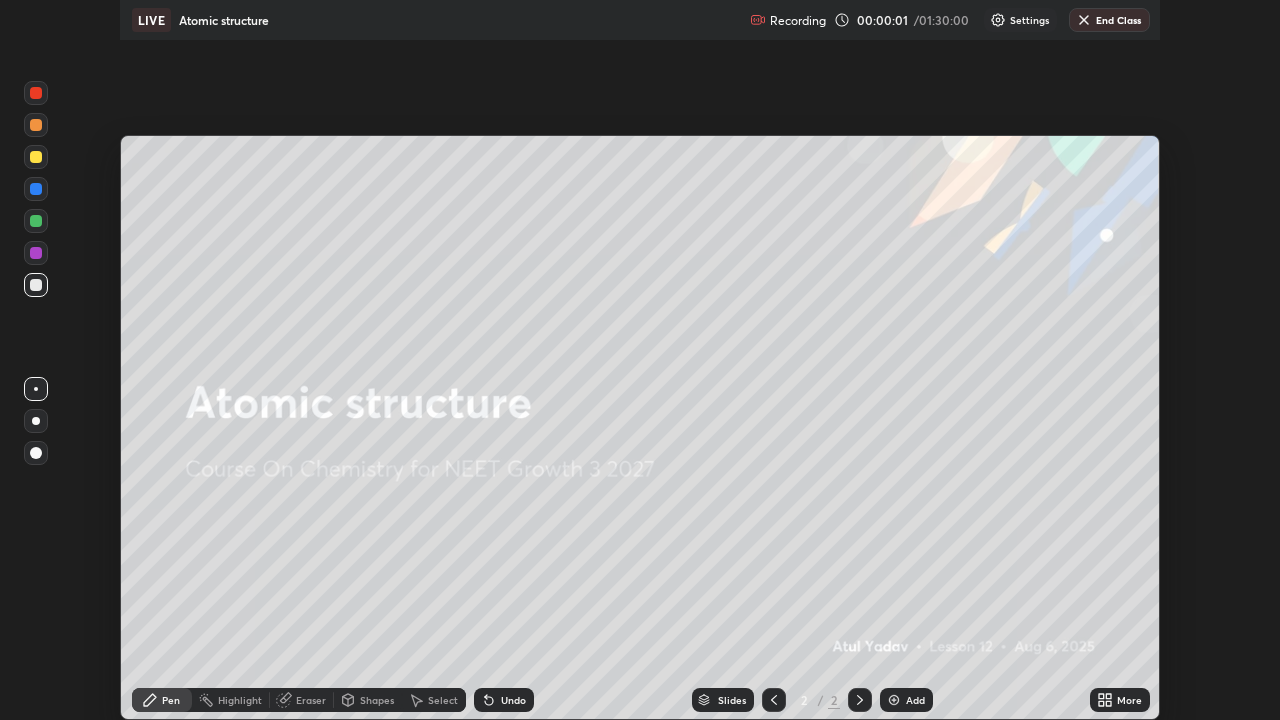 scroll, scrollTop: 99280, scrollLeft: 98720, axis: both 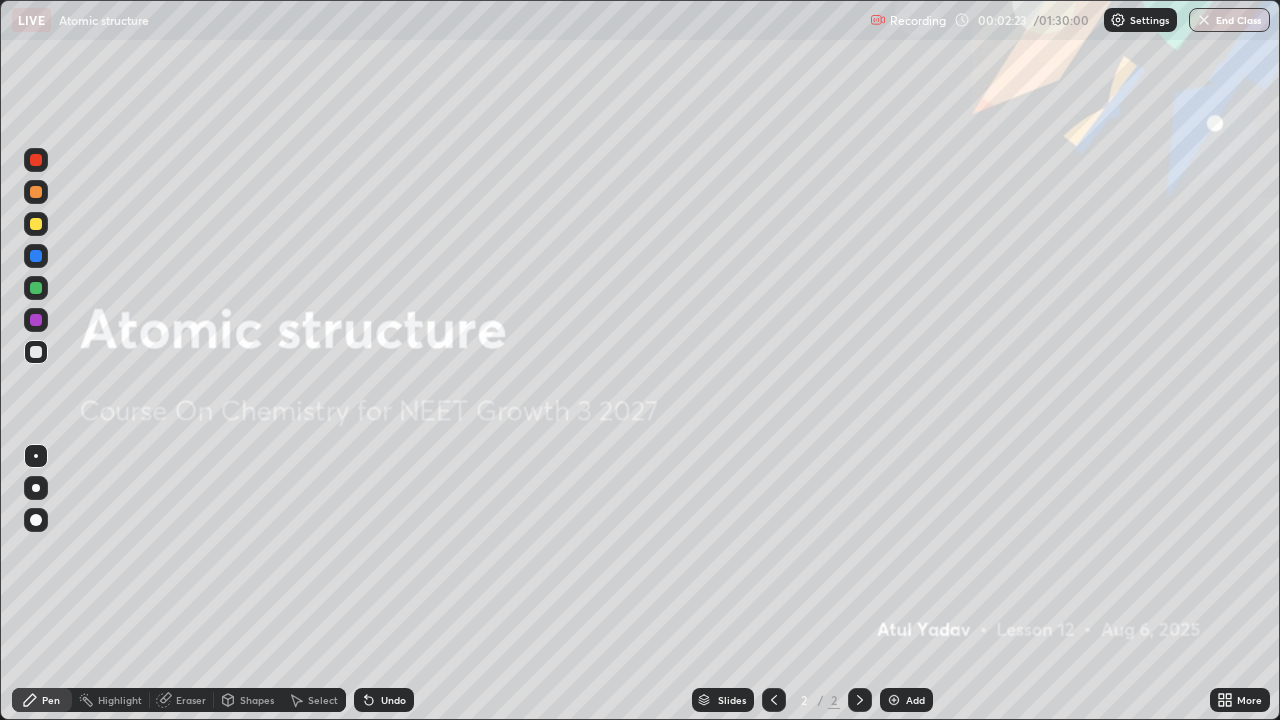 click at bounding box center [894, 700] 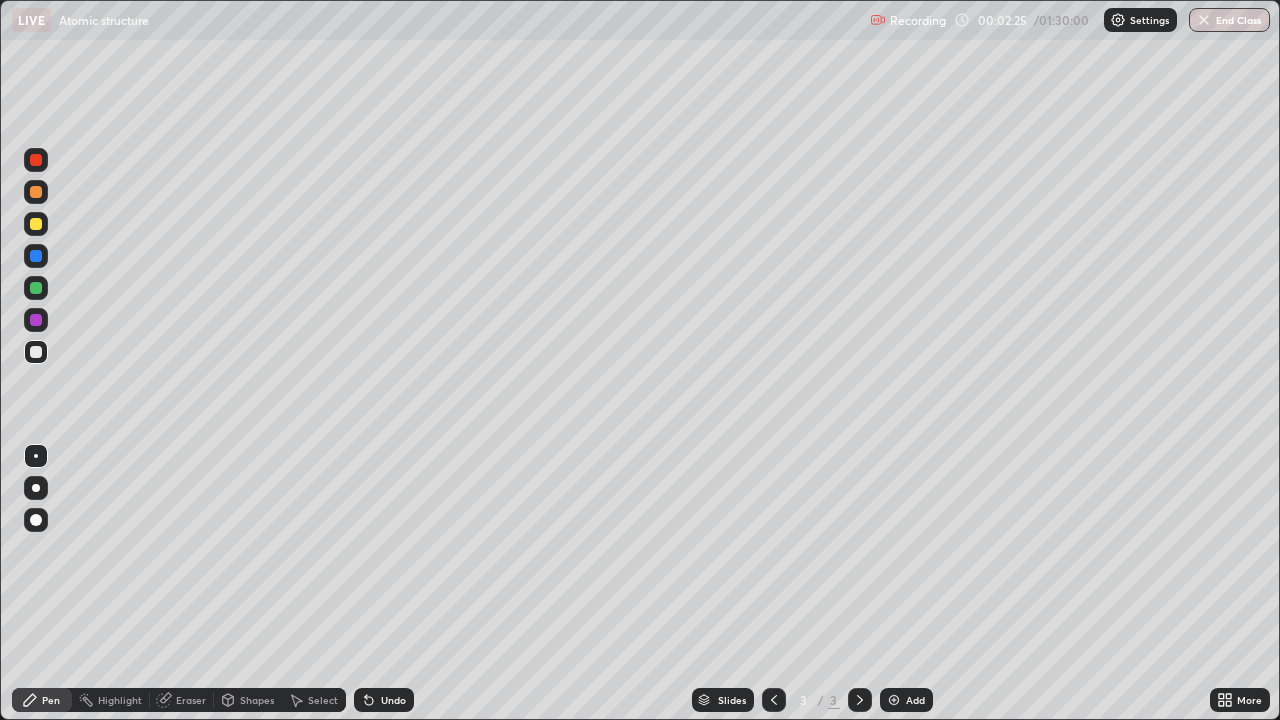 click at bounding box center [36, 320] 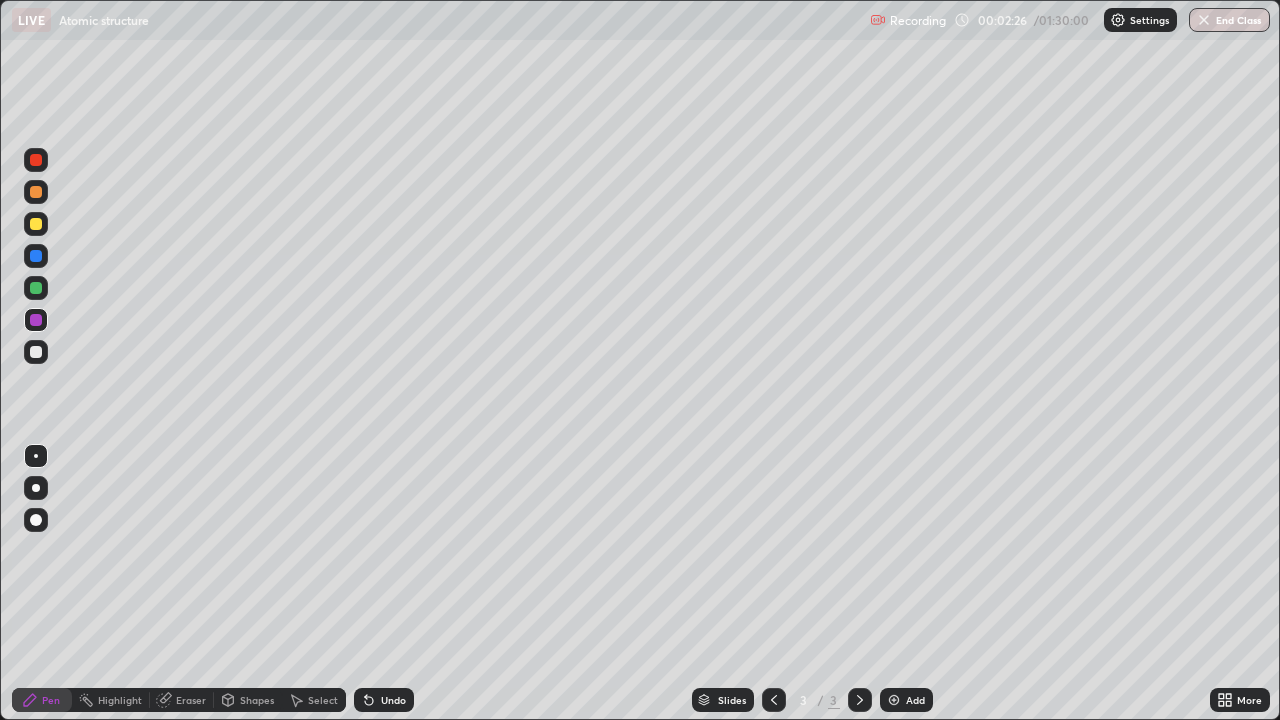 click at bounding box center (36, 488) 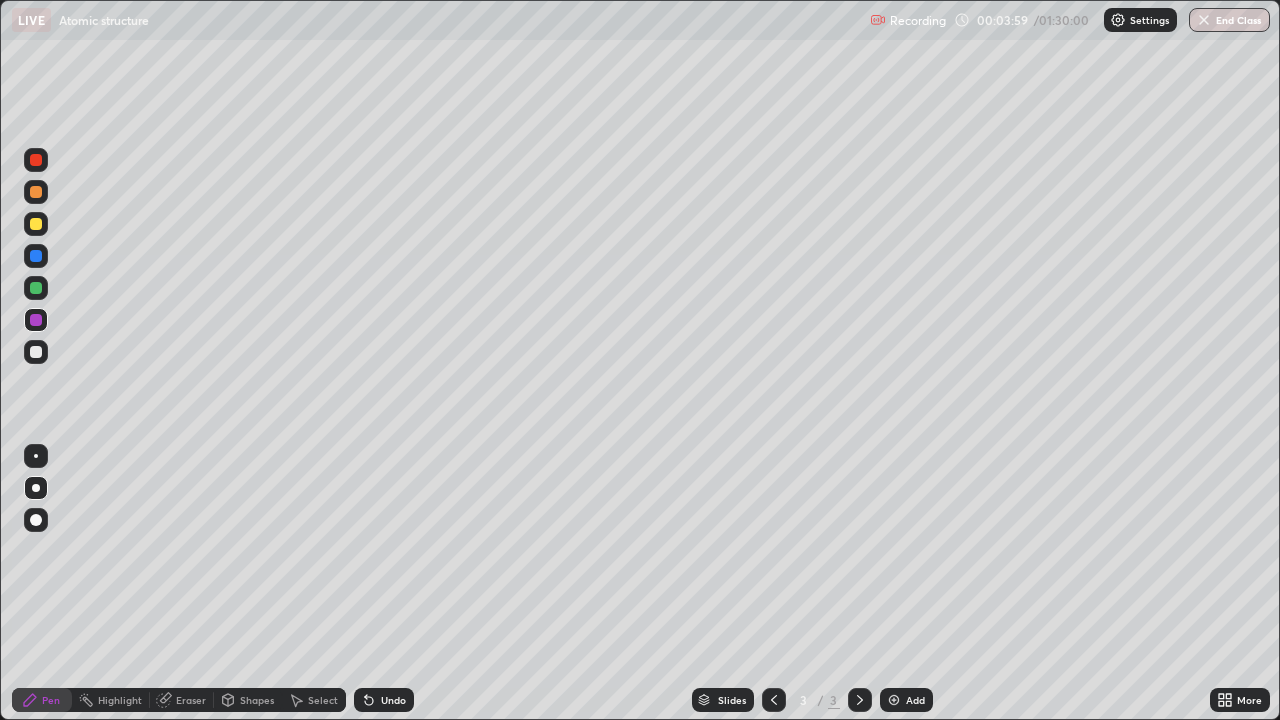 click at bounding box center [36, 192] 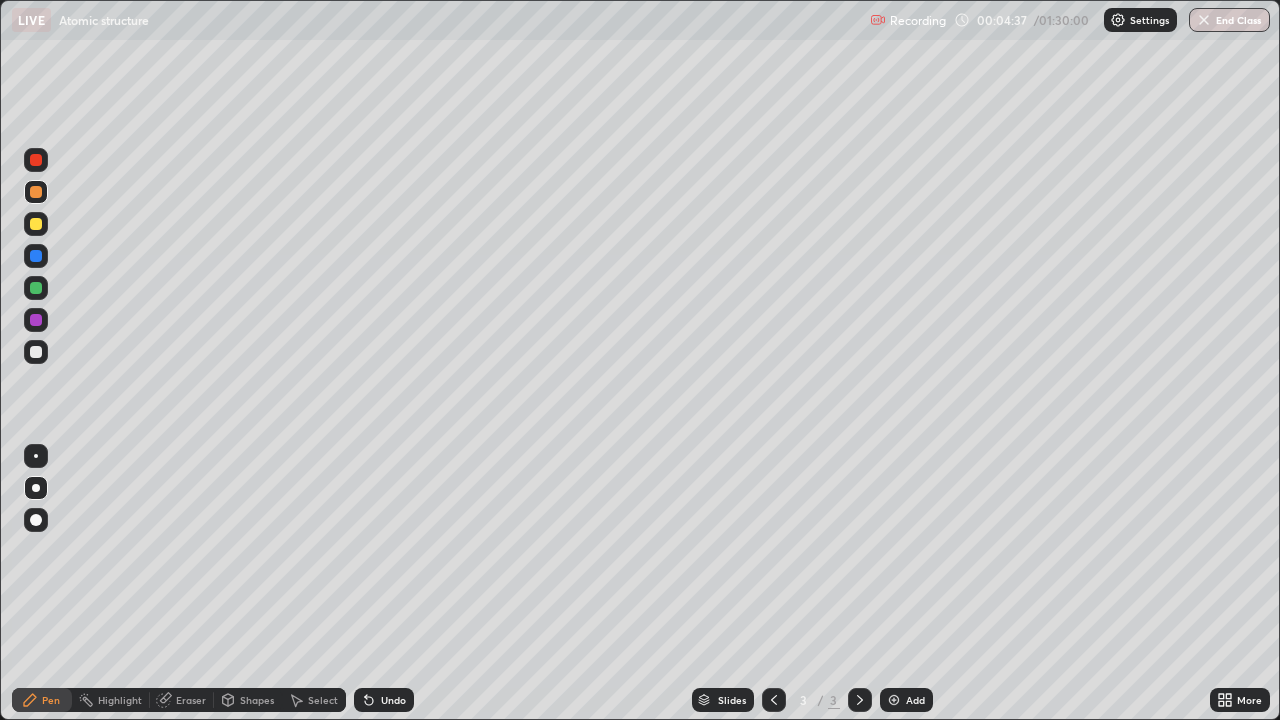 click on "Undo" at bounding box center (393, 700) 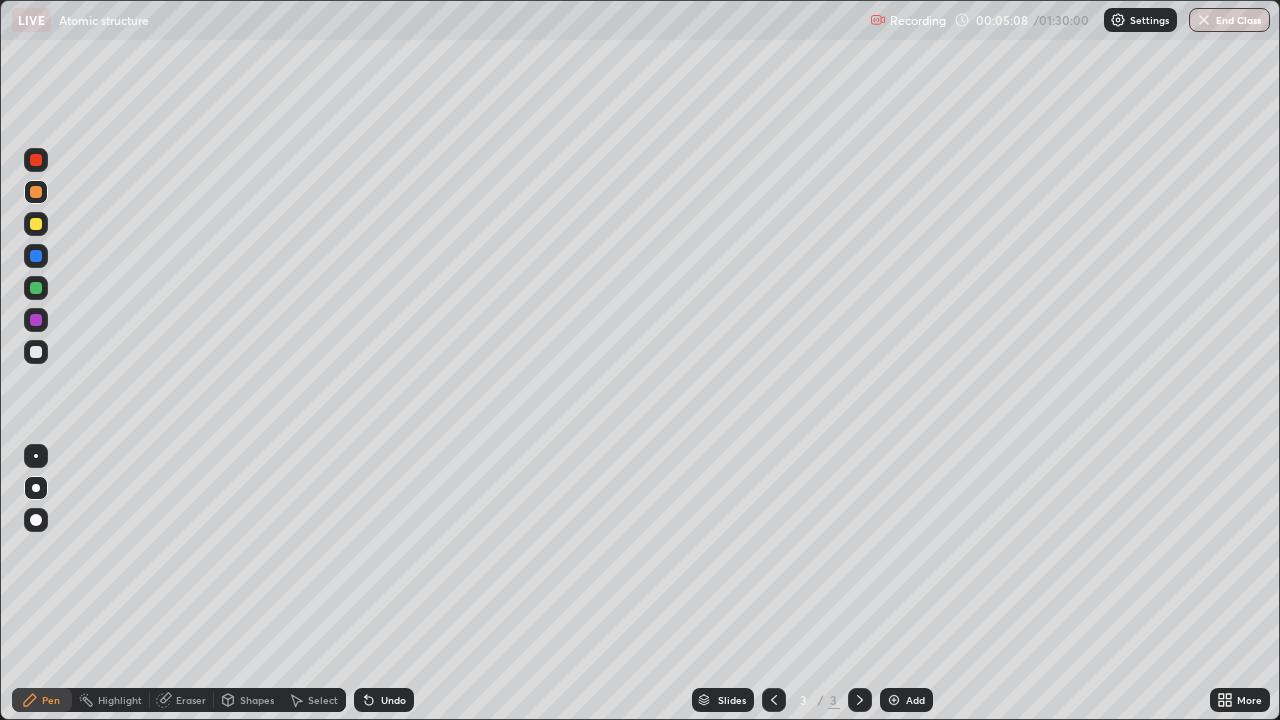click on "Undo" at bounding box center [393, 700] 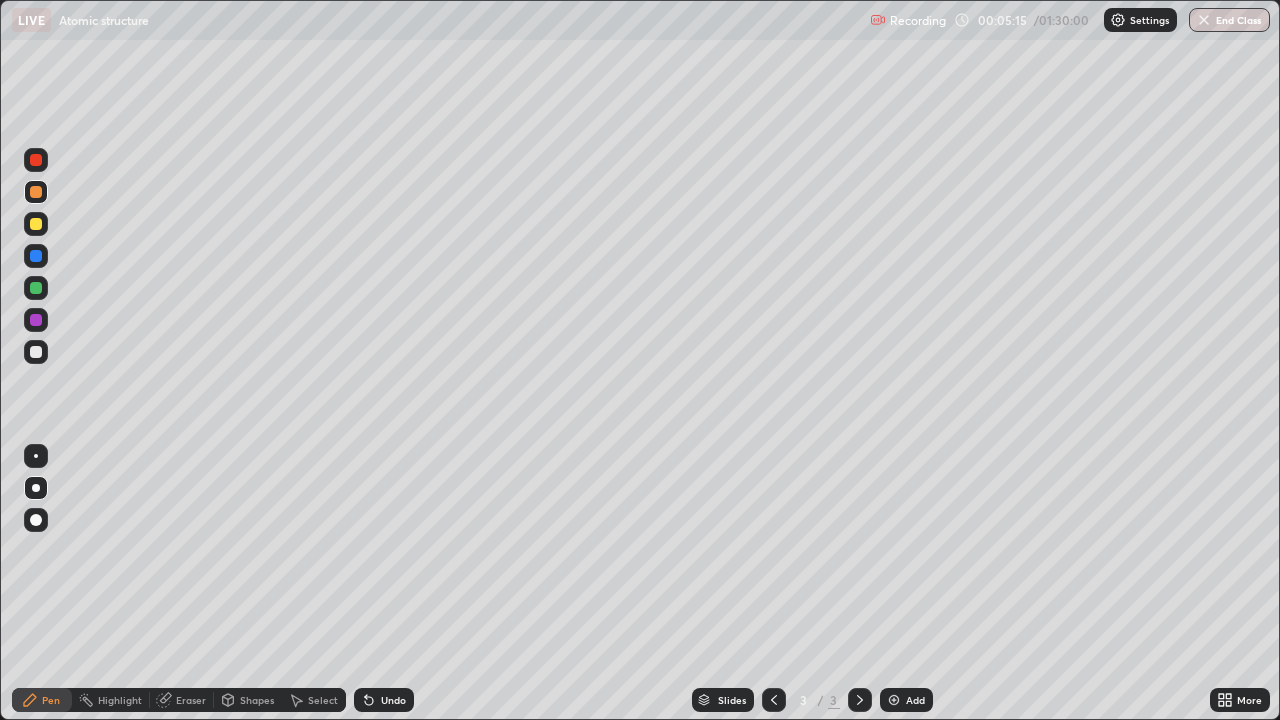 click at bounding box center [36, 320] 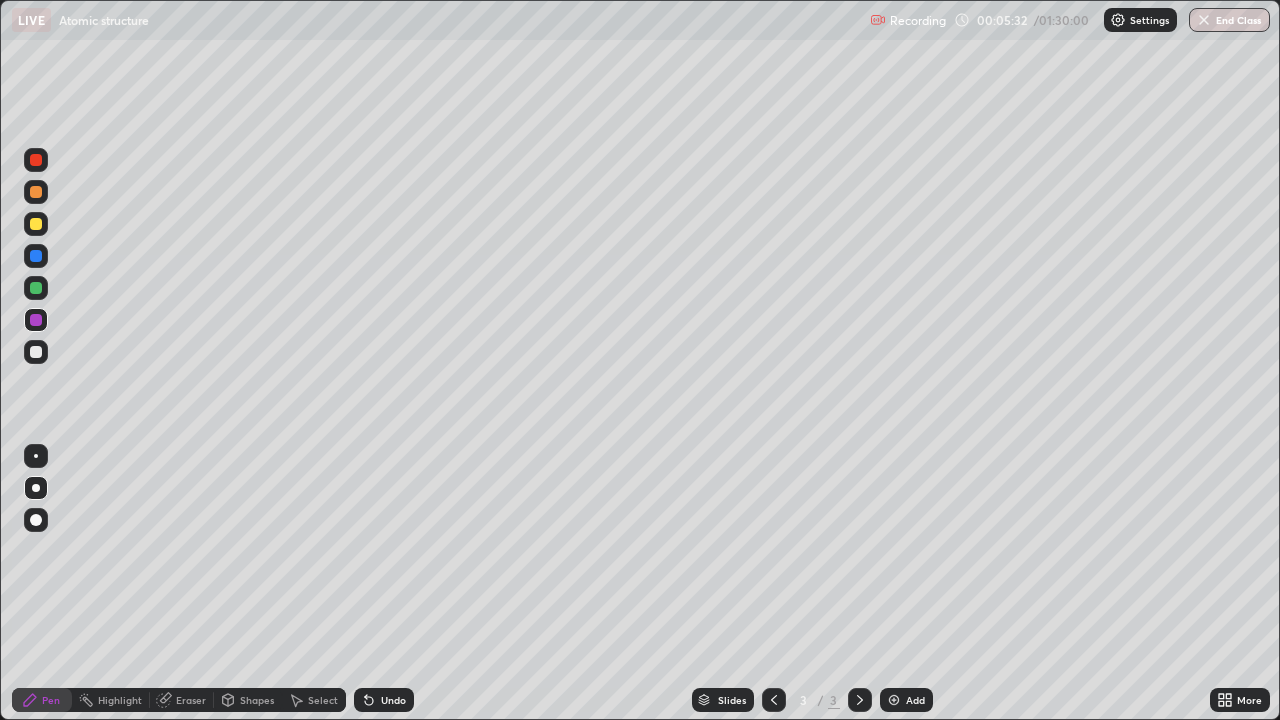 click on "Eraser" at bounding box center (191, 700) 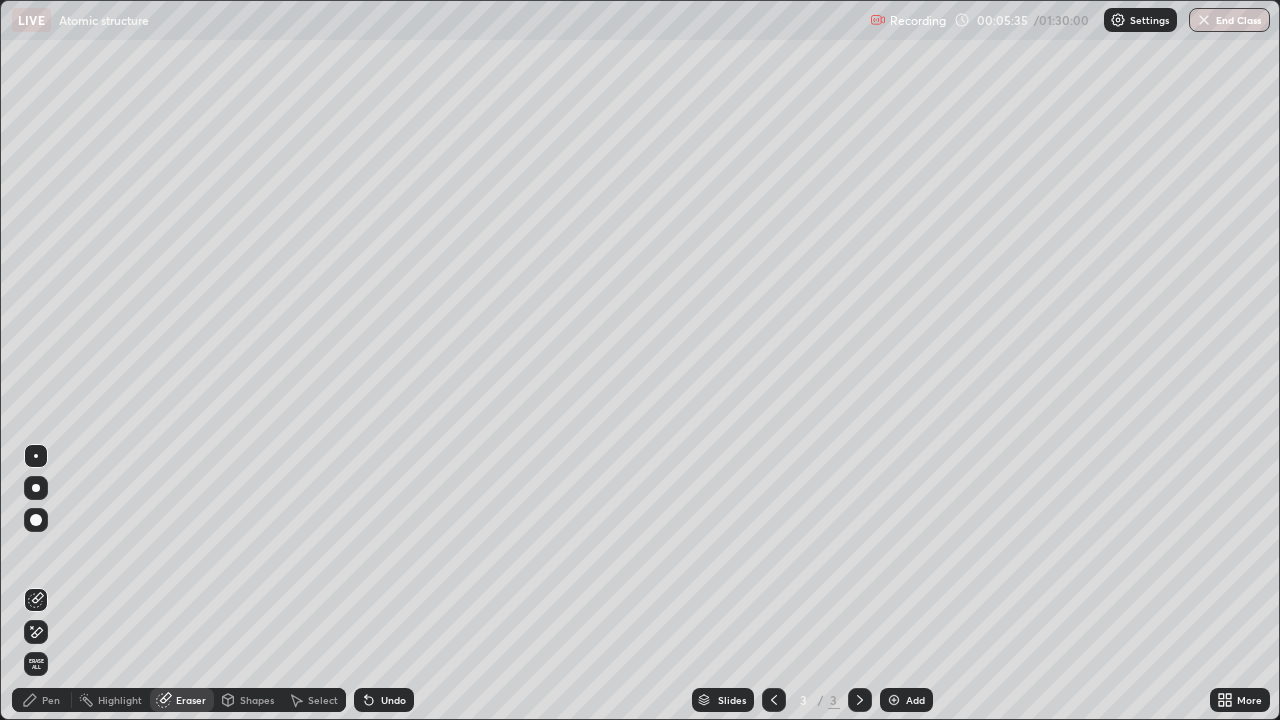 click on "Pen" at bounding box center (51, 700) 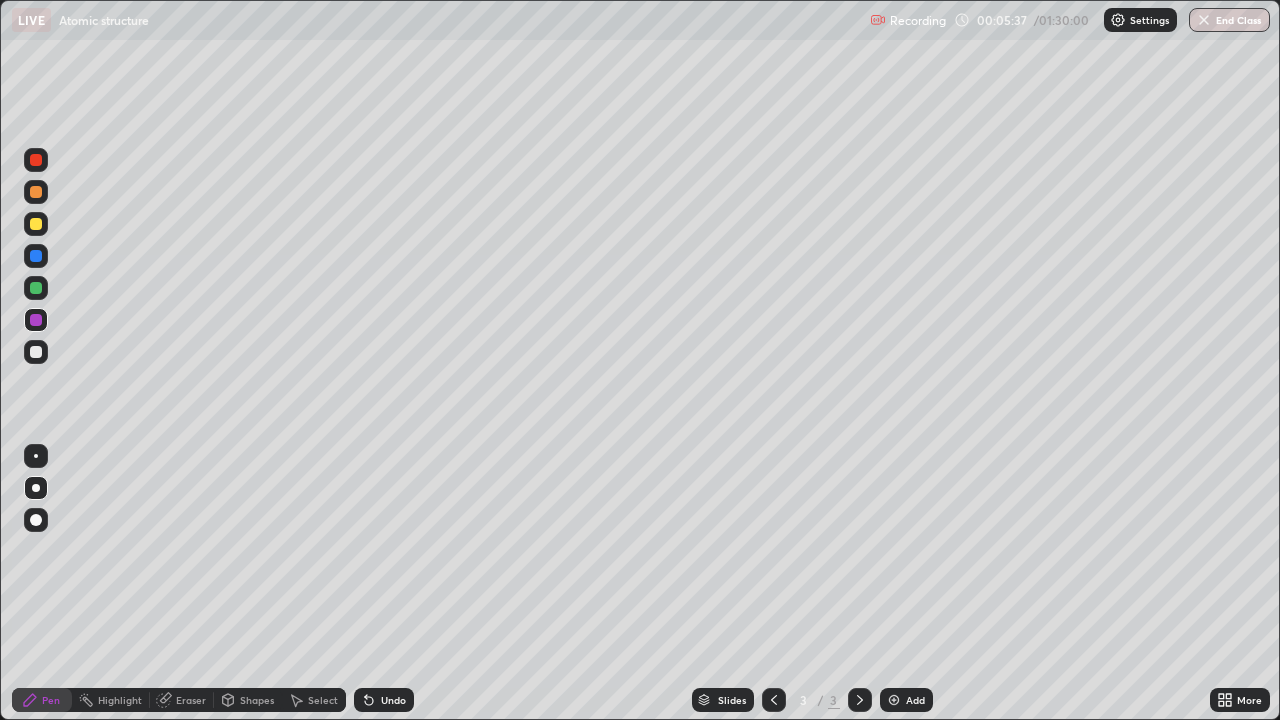 click at bounding box center (36, 192) 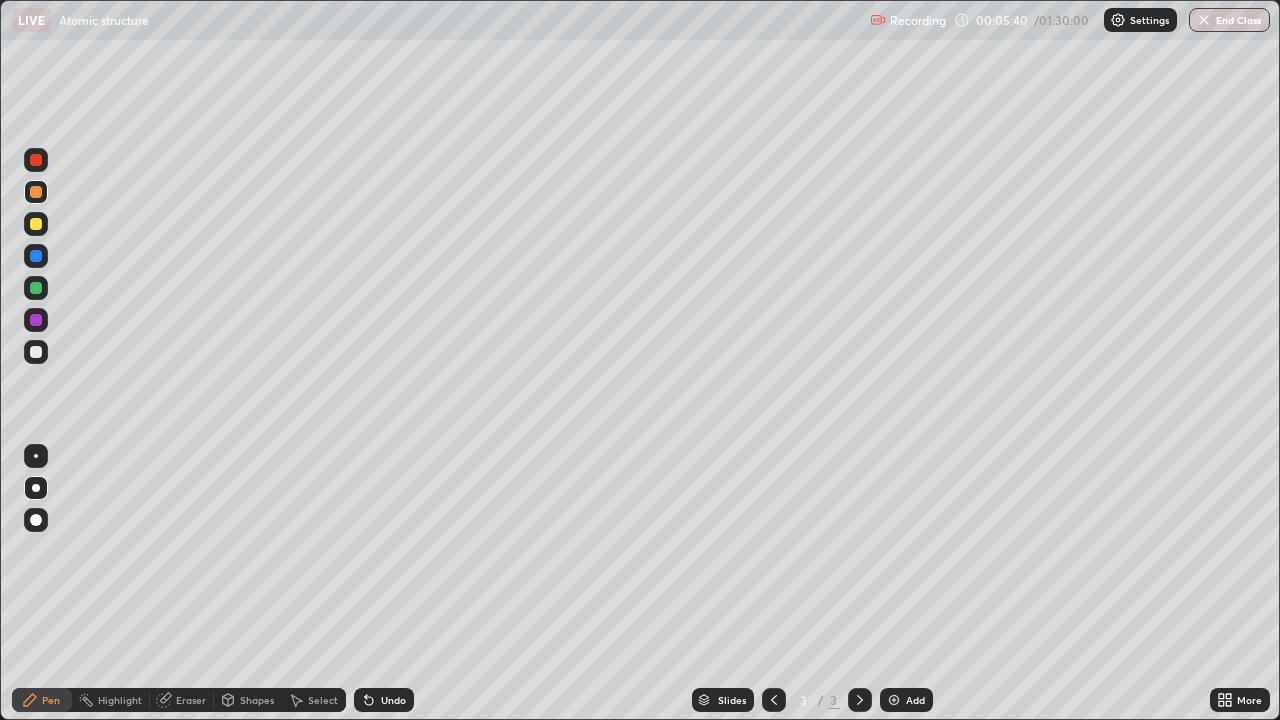 click on "Eraser" at bounding box center (191, 700) 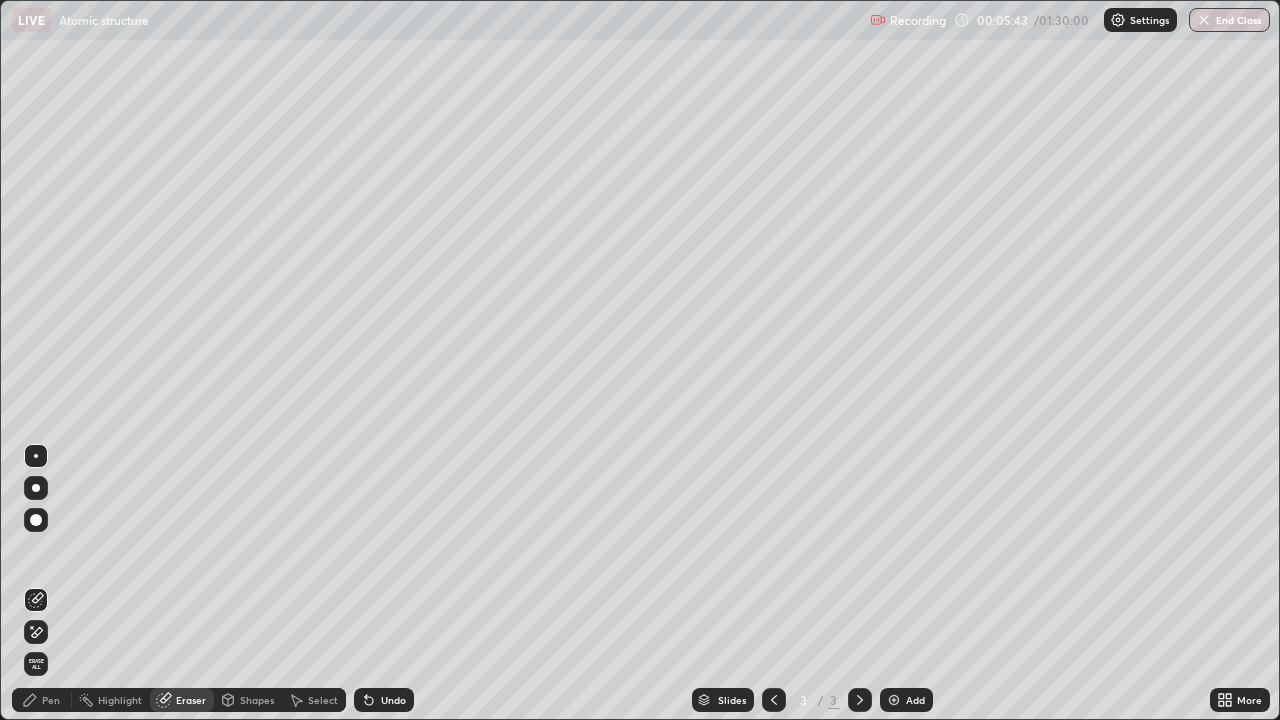 click on "Pen" at bounding box center [51, 700] 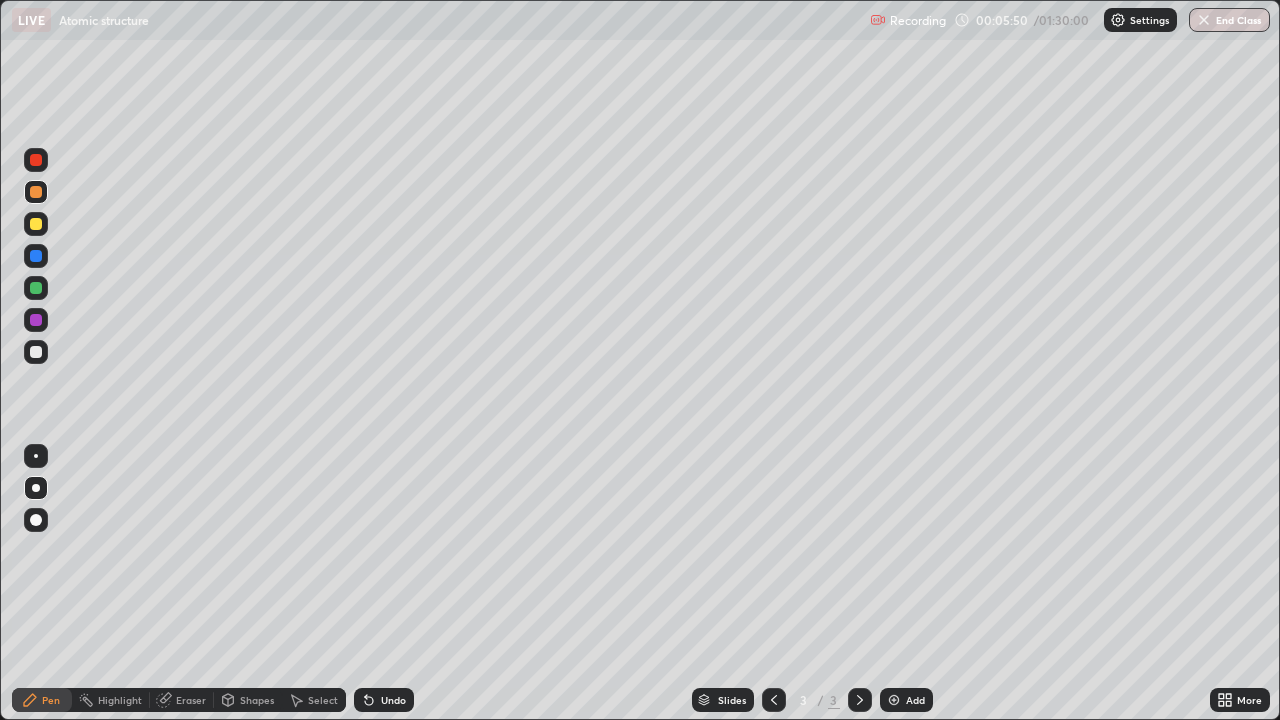 click at bounding box center (36, 224) 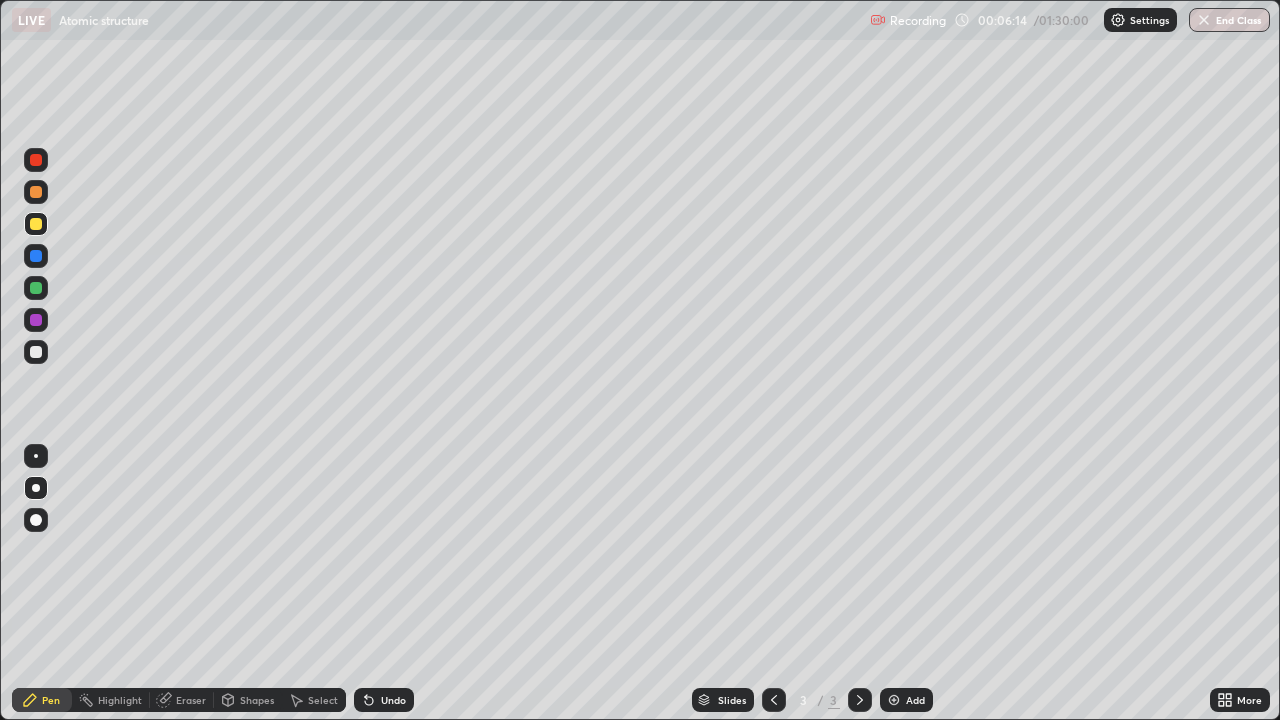 click on "Undo" at bounding box center (393, 700) 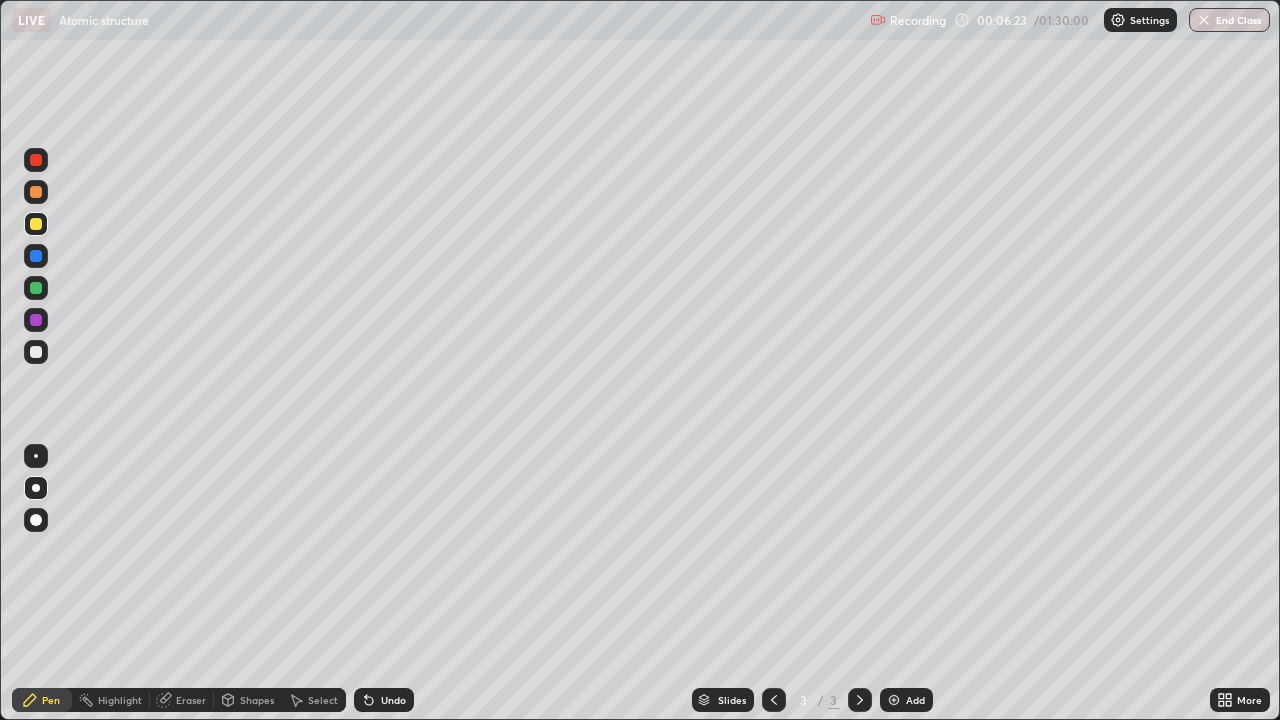 click on "Undo" at bounding box center (393, 700) 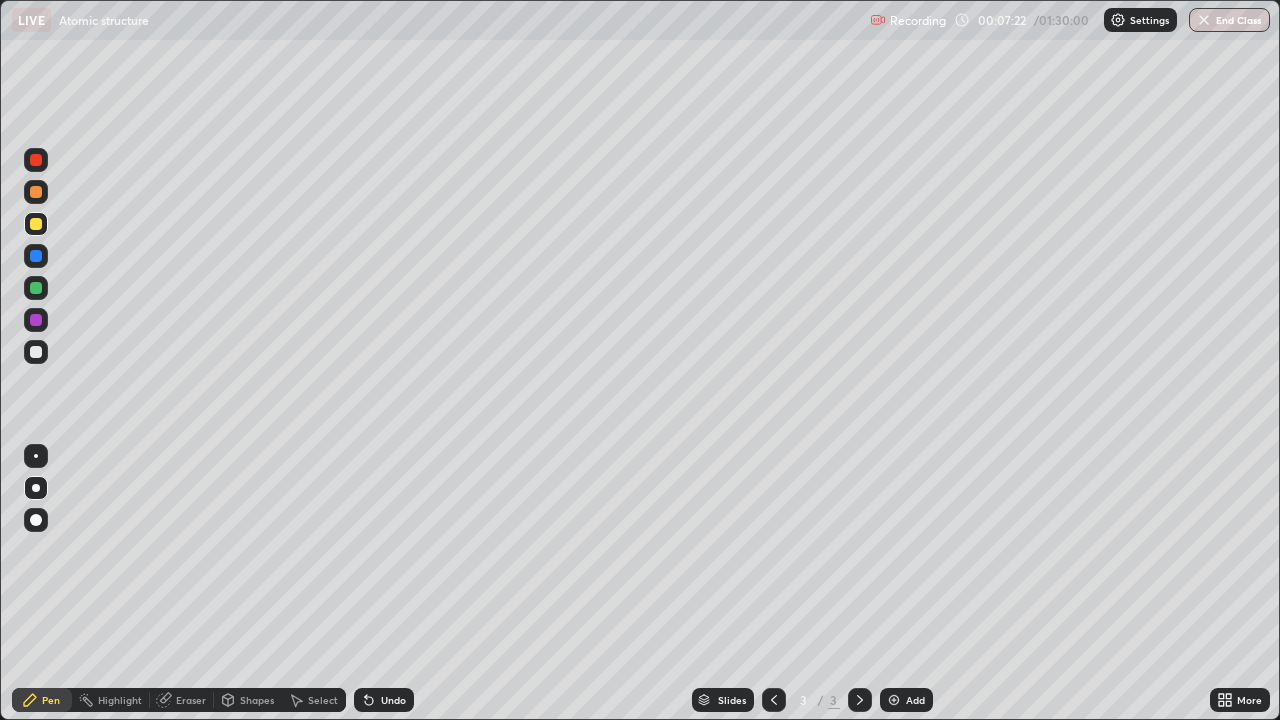 click on "Eraser" at bounding box center [191, 700] 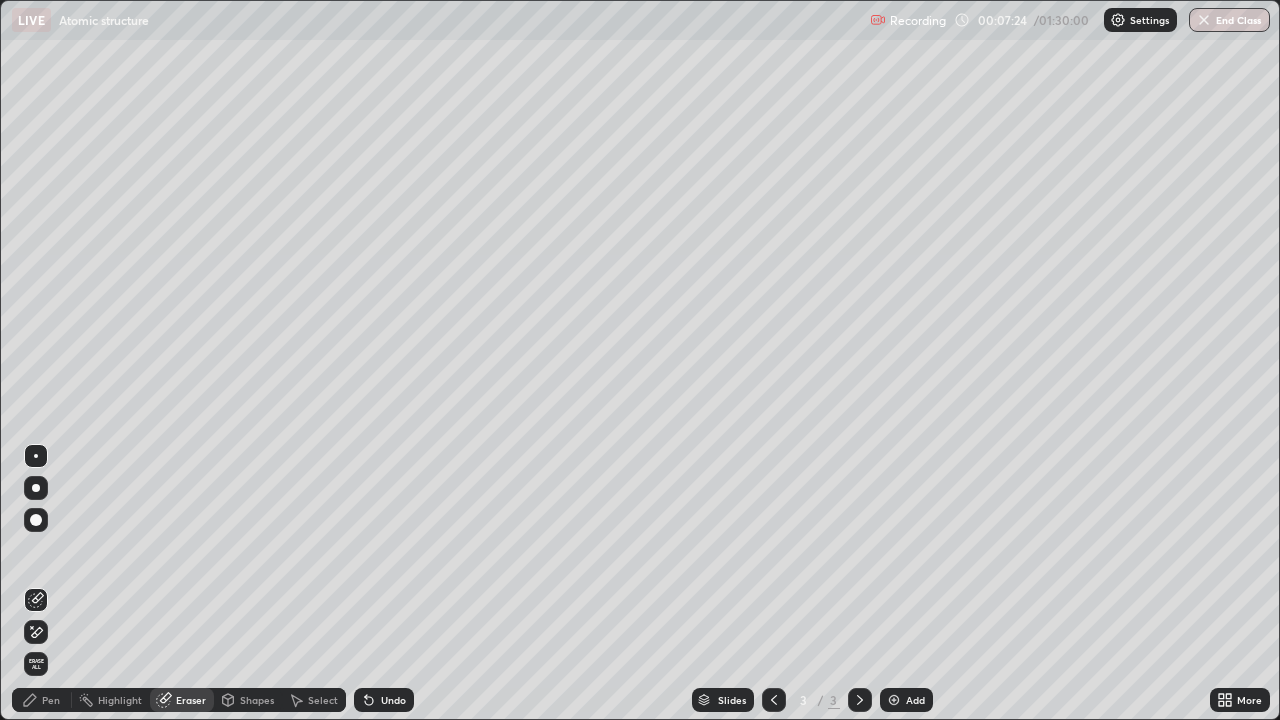 click 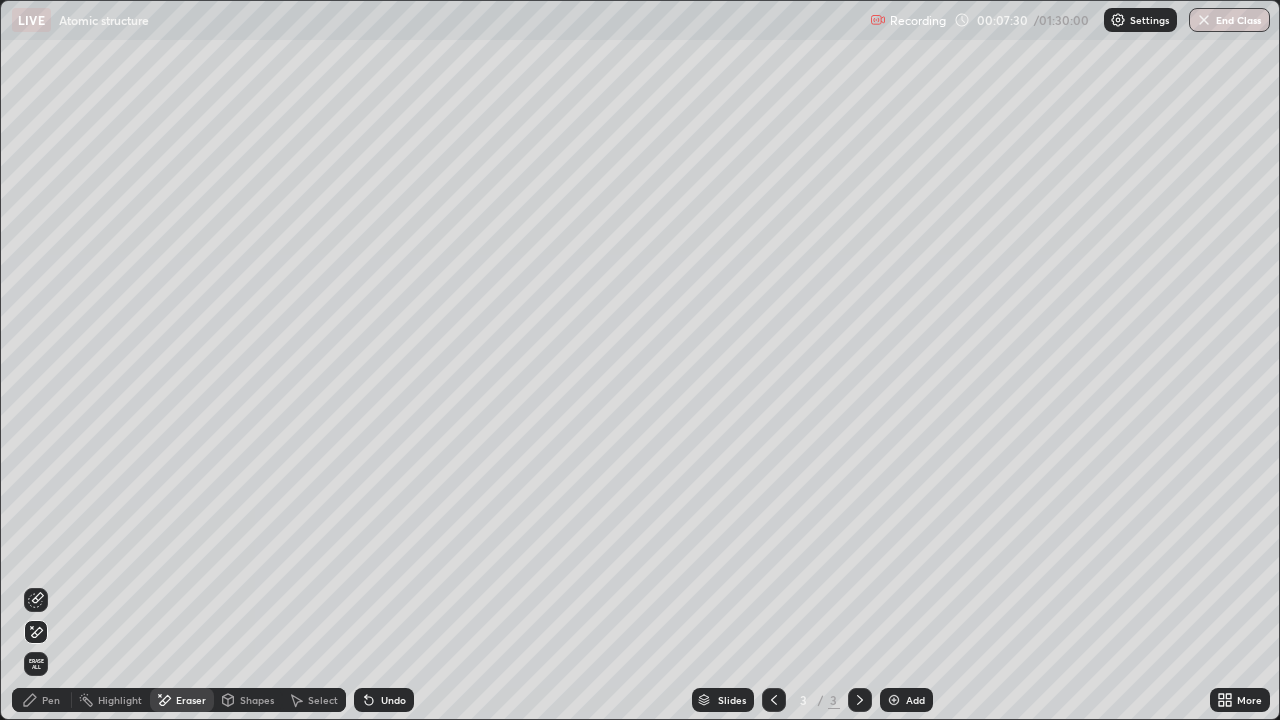 click on "Pen" at bounding box center (51, 700) 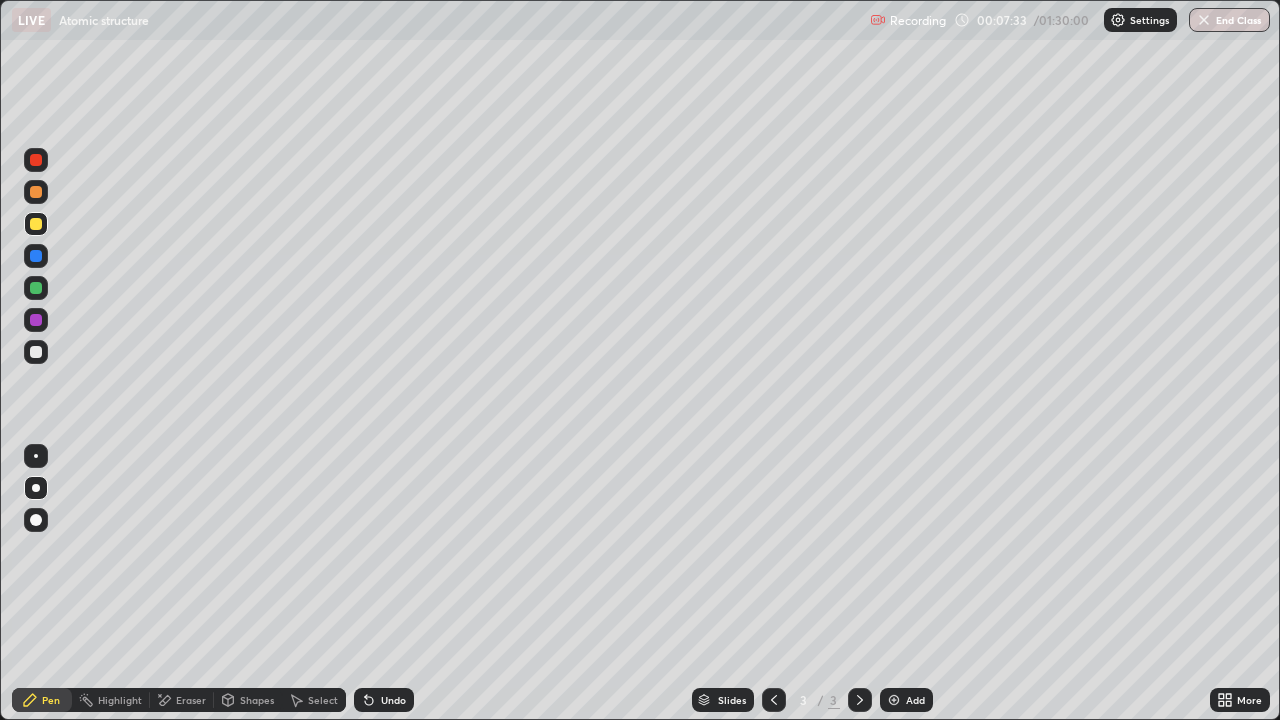 click at bounding box center [36, 320] 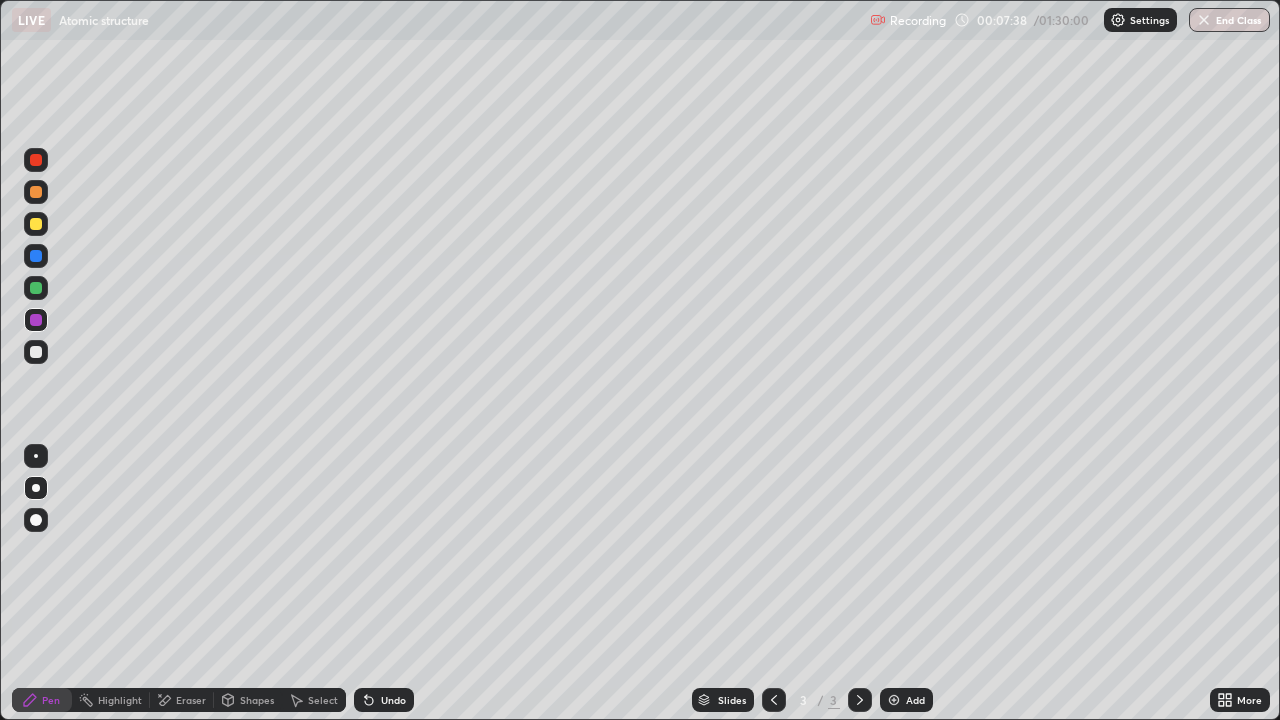 click at bounding box center [36, 288] 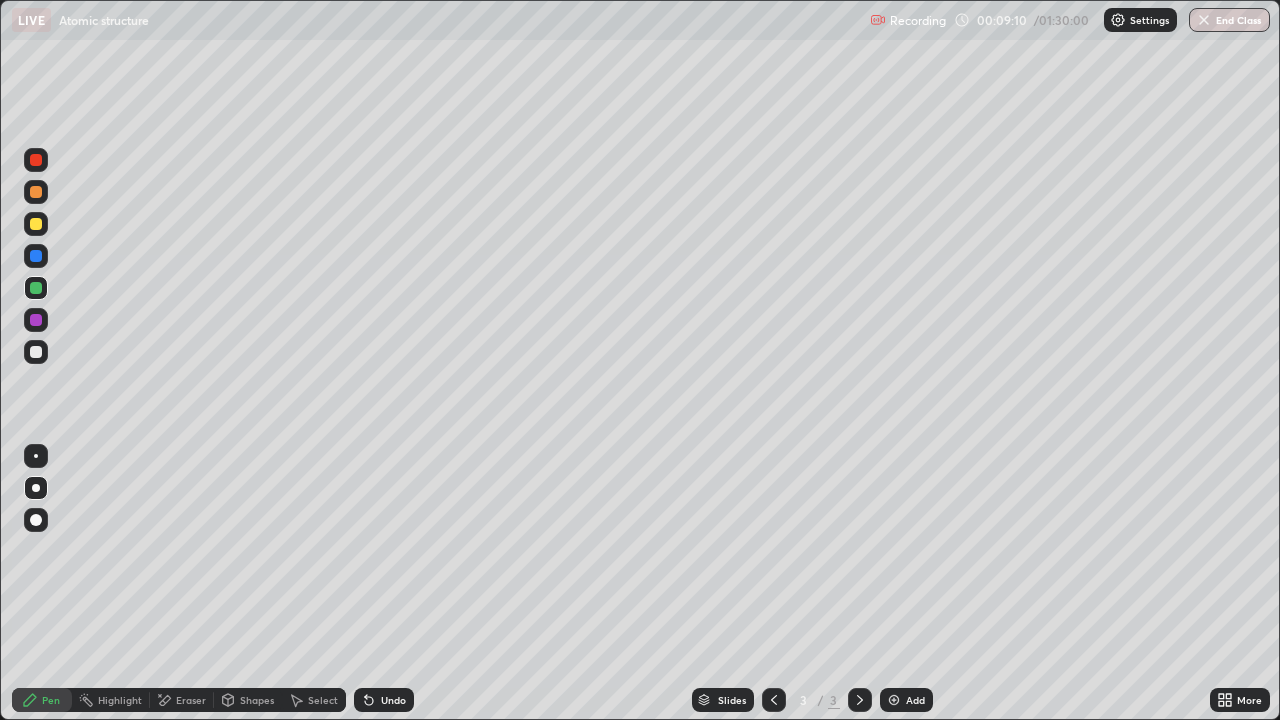 click at bounding box center [36, 224] 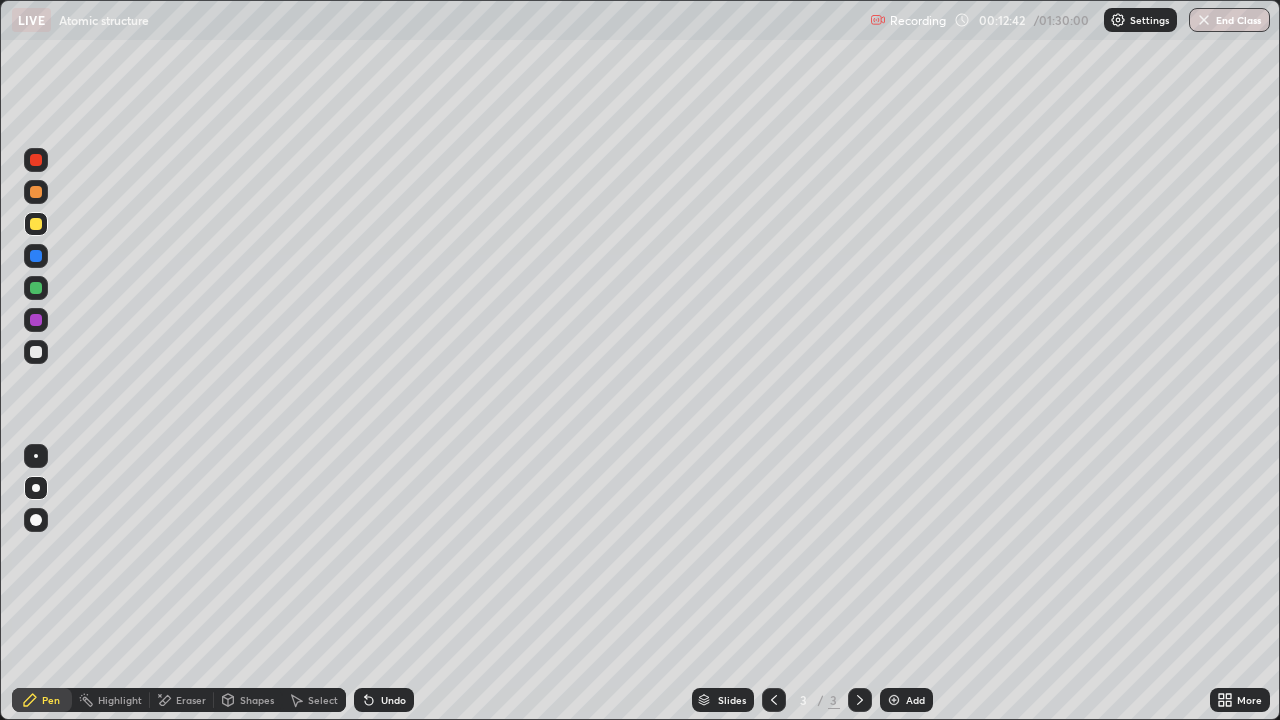 click on "Undo" at bounding box center [384, 700] 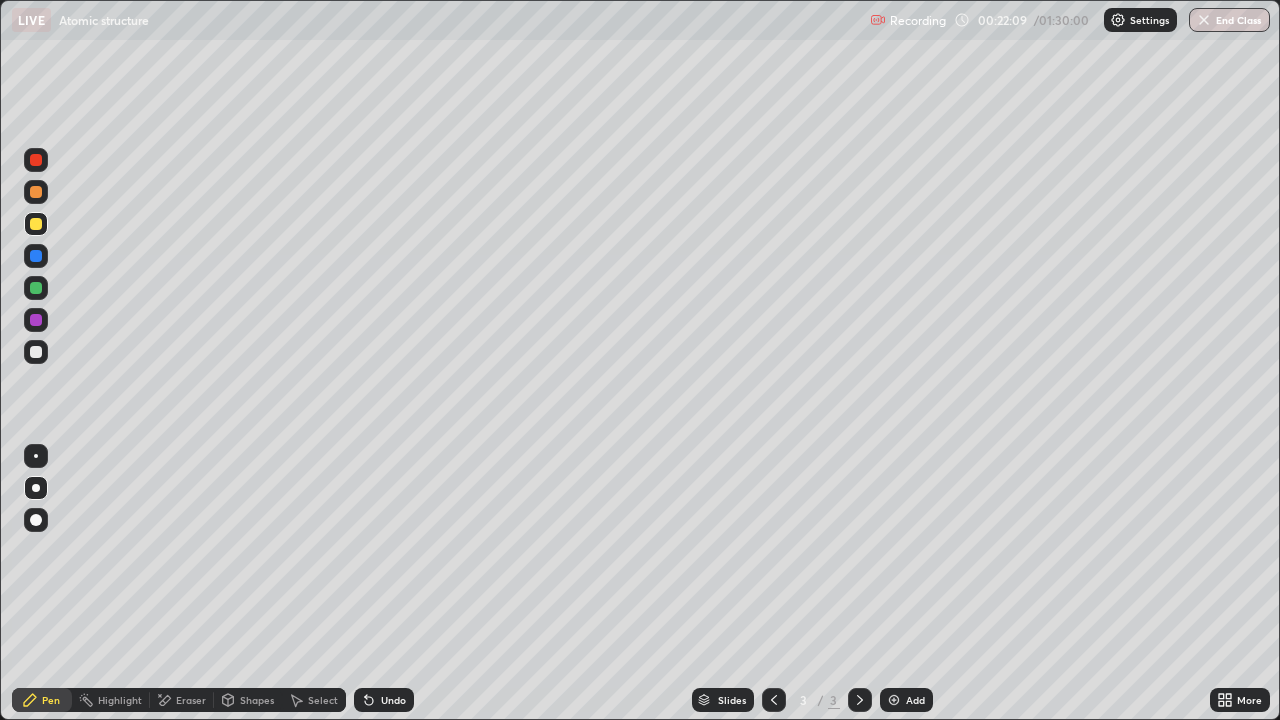 click at bounding box center [36, 560] 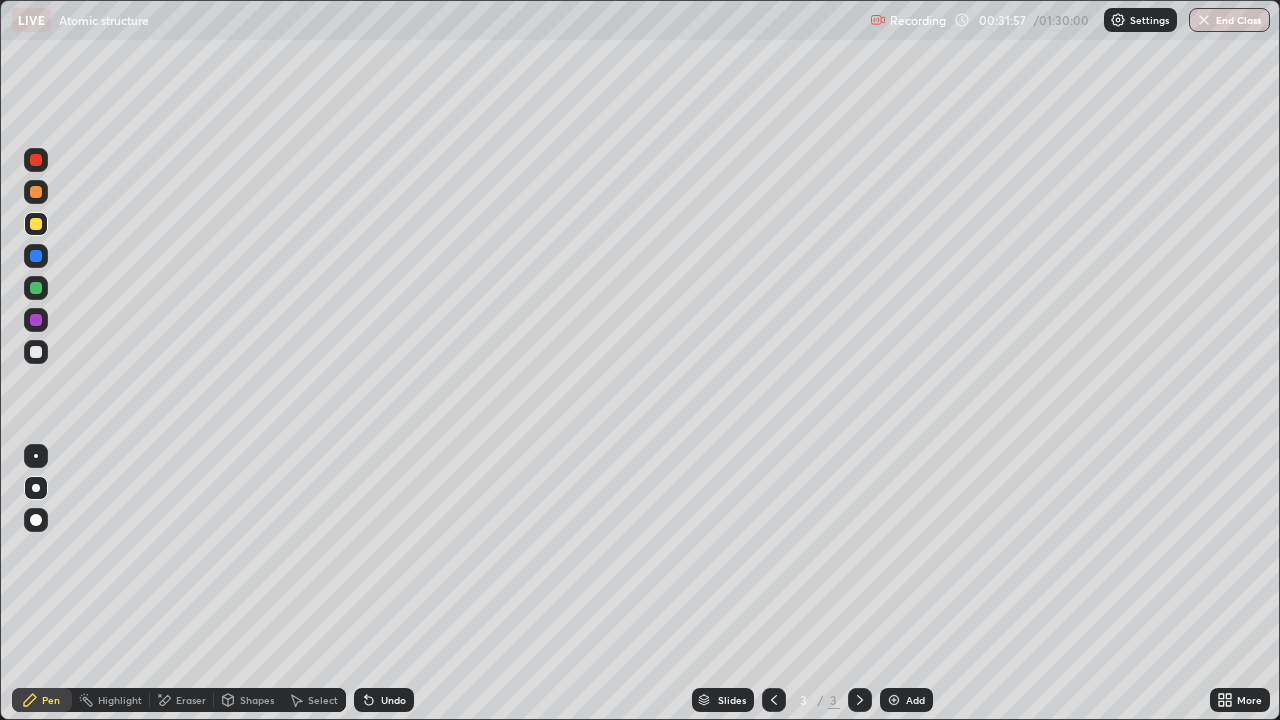 click at bounding box center (894, 700) 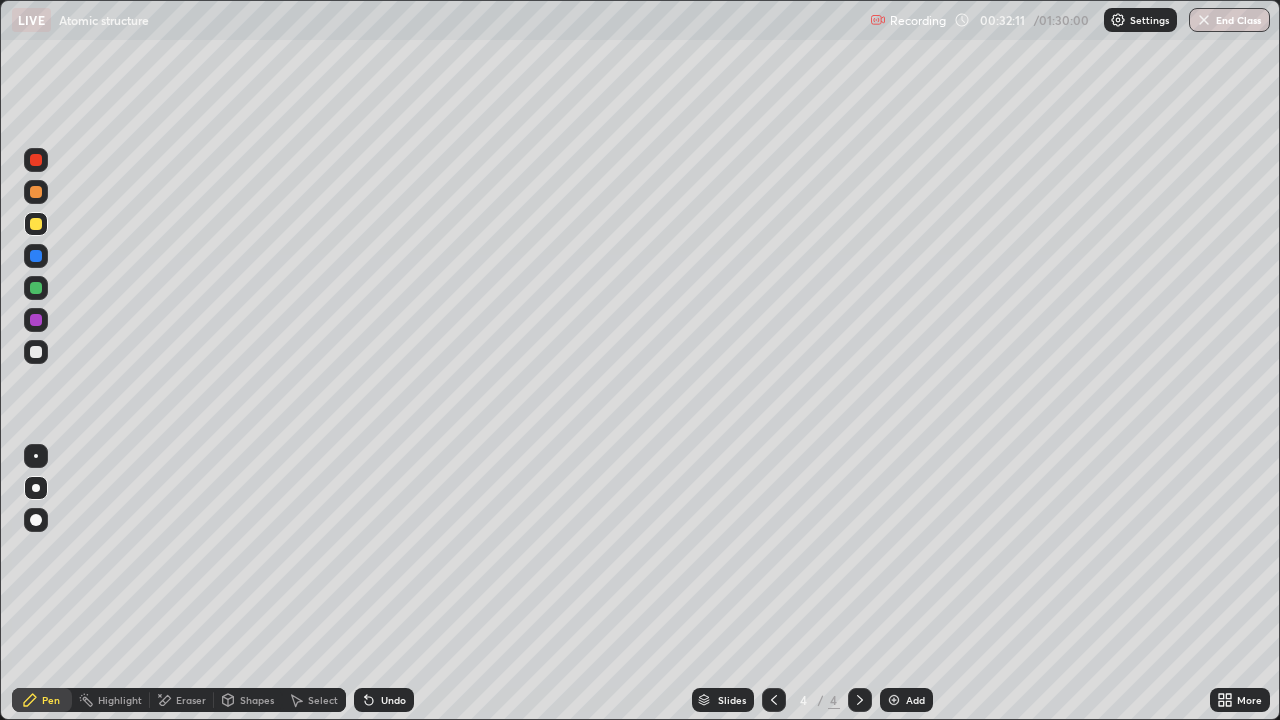 click on "Undo" at bounding box center (384, 700) 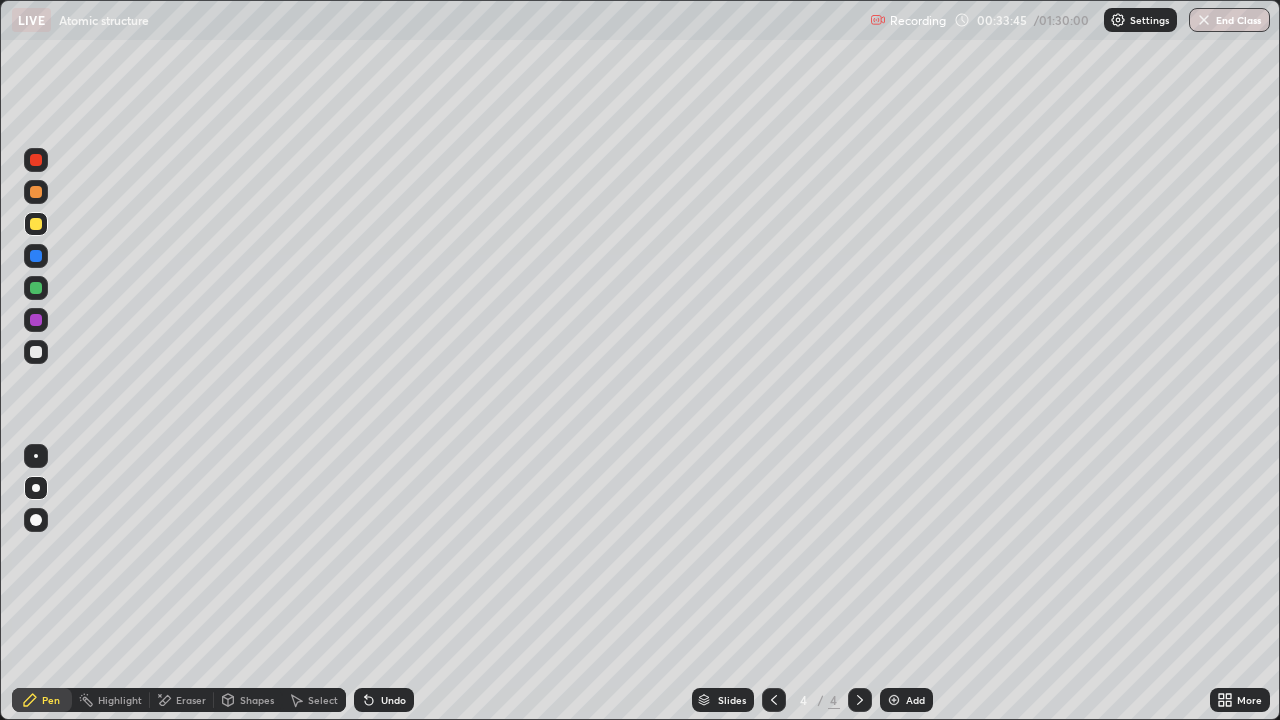 click at bounding box center [36, 288] 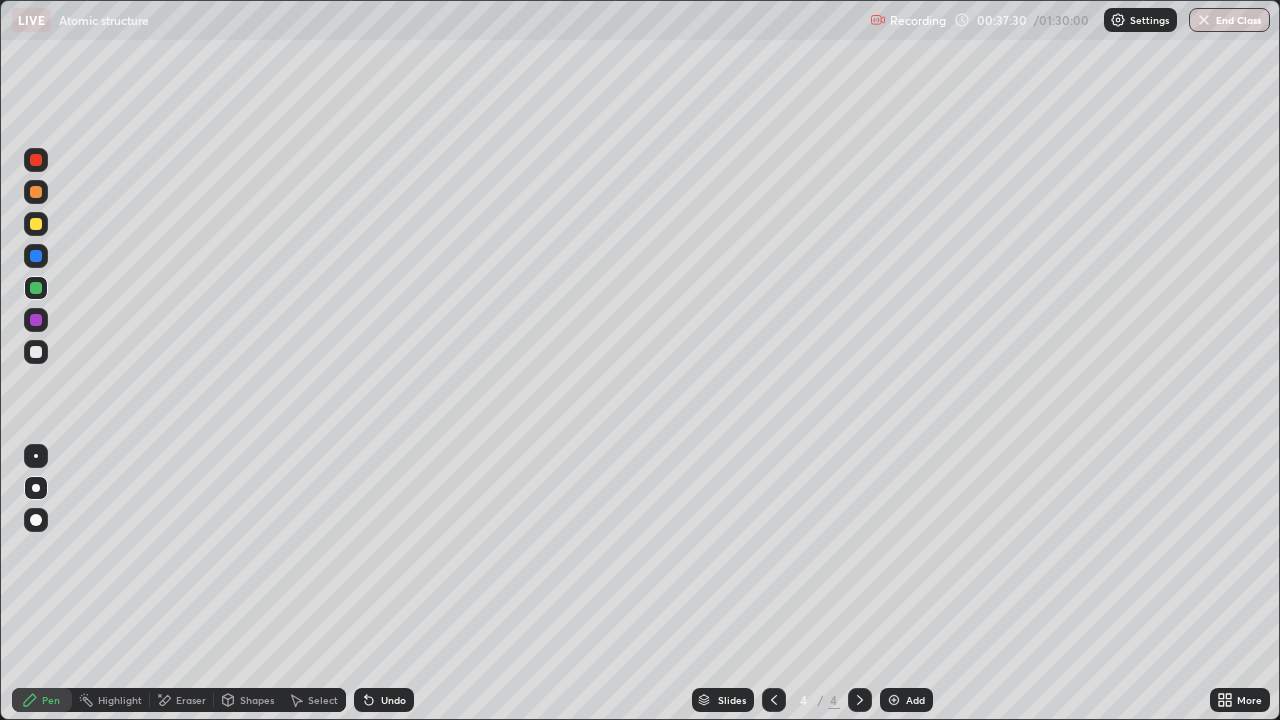 click on "Undo" at bounding box center (384, 700) 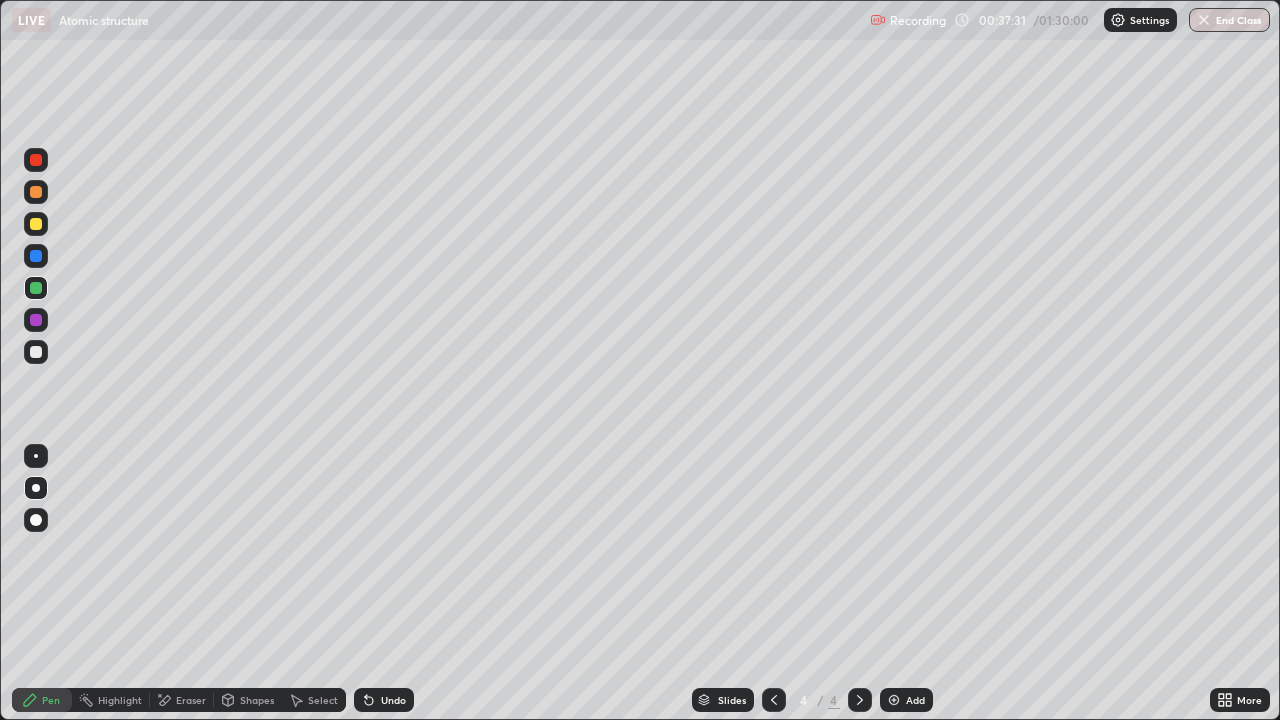 click on "Undo" at bounding box center (393, 700) 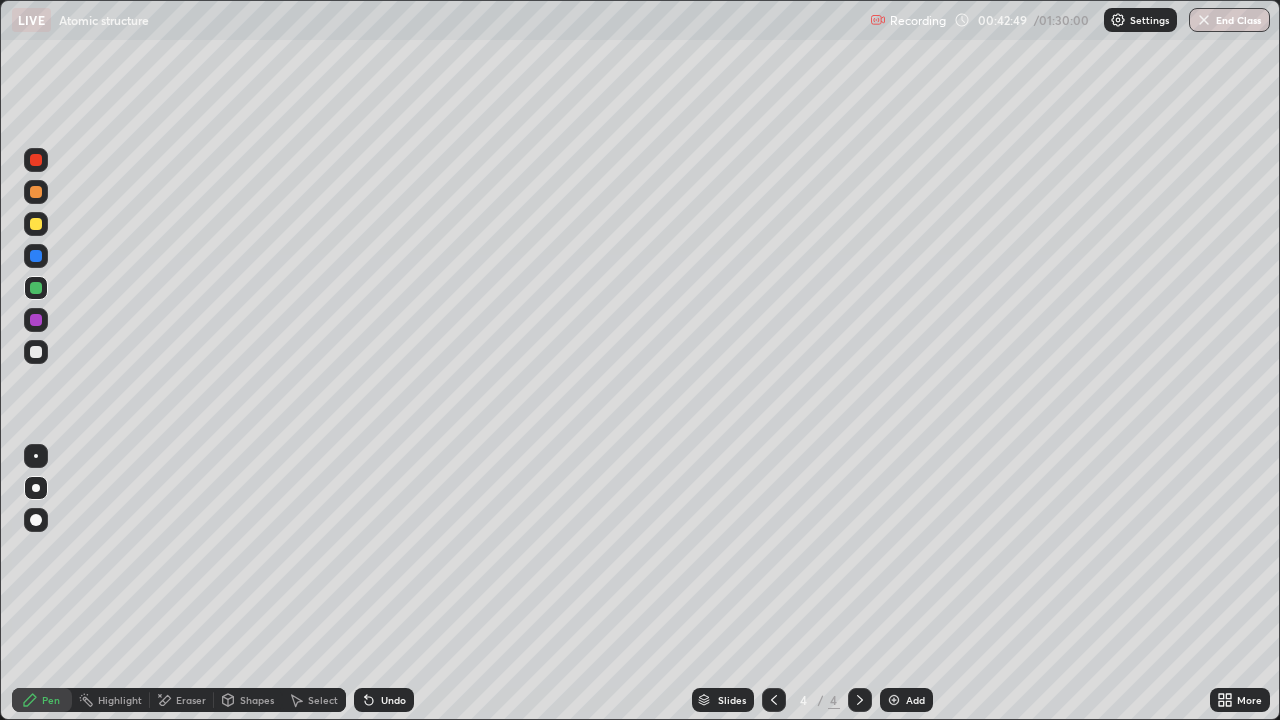 click at bounding box center (894, 700) 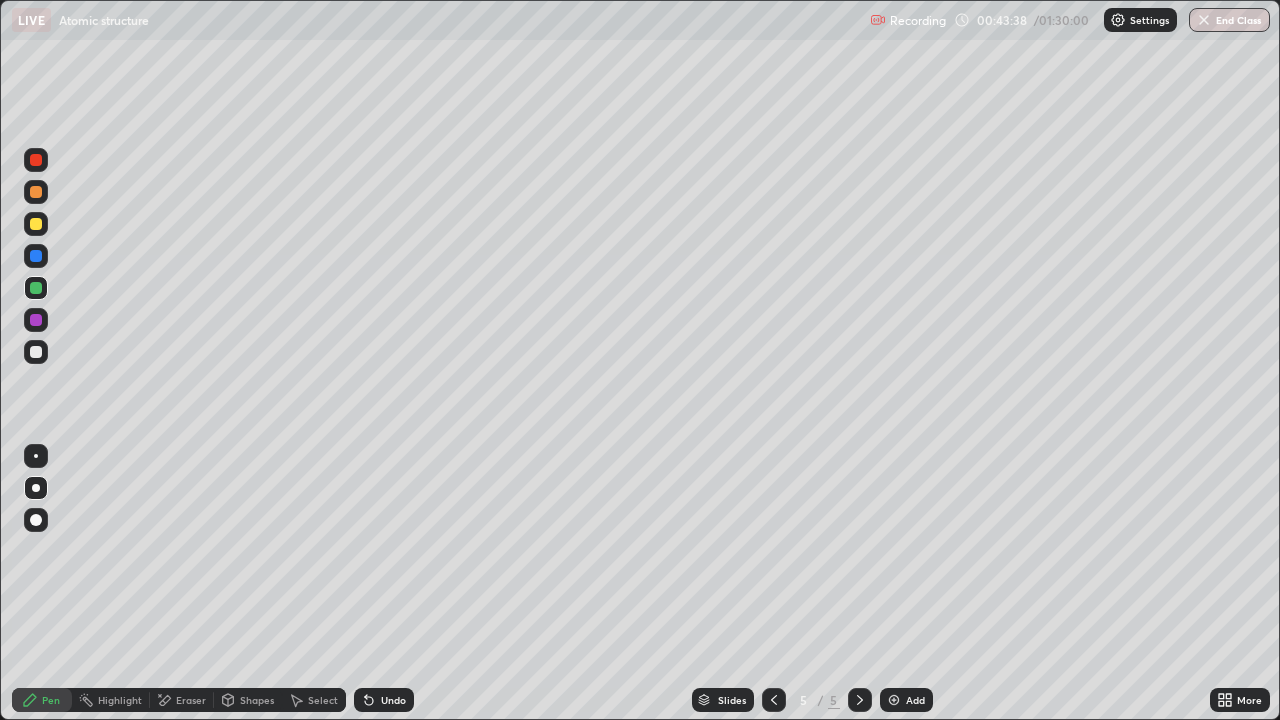 click at bounding box center [36, 192] 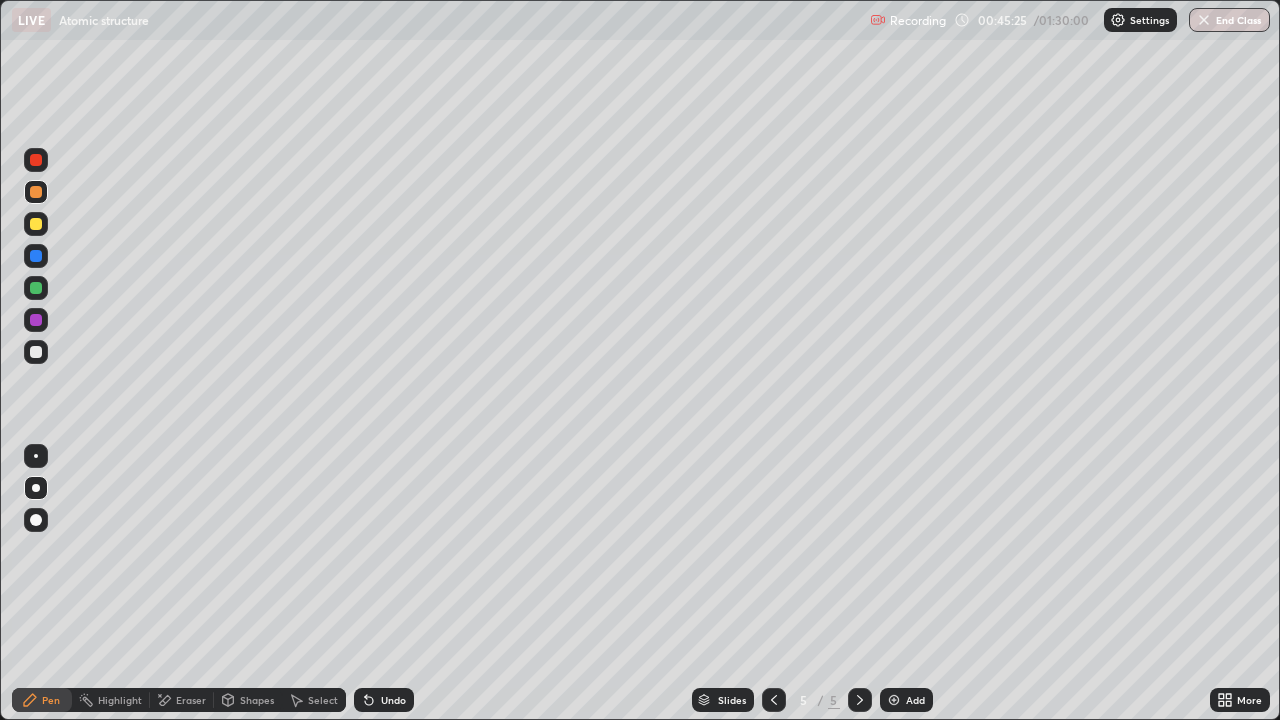 click at bounding box center (36, 224) 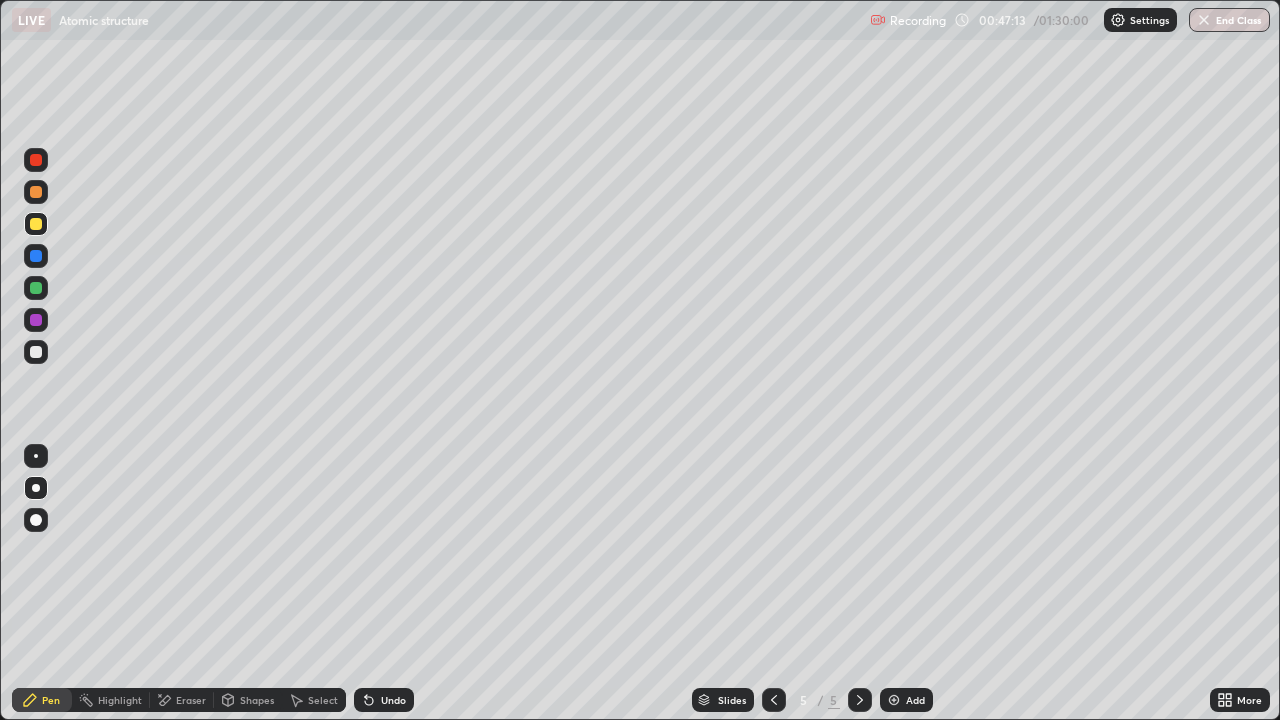 click on "Shapes" at bounding box center (257, 700) 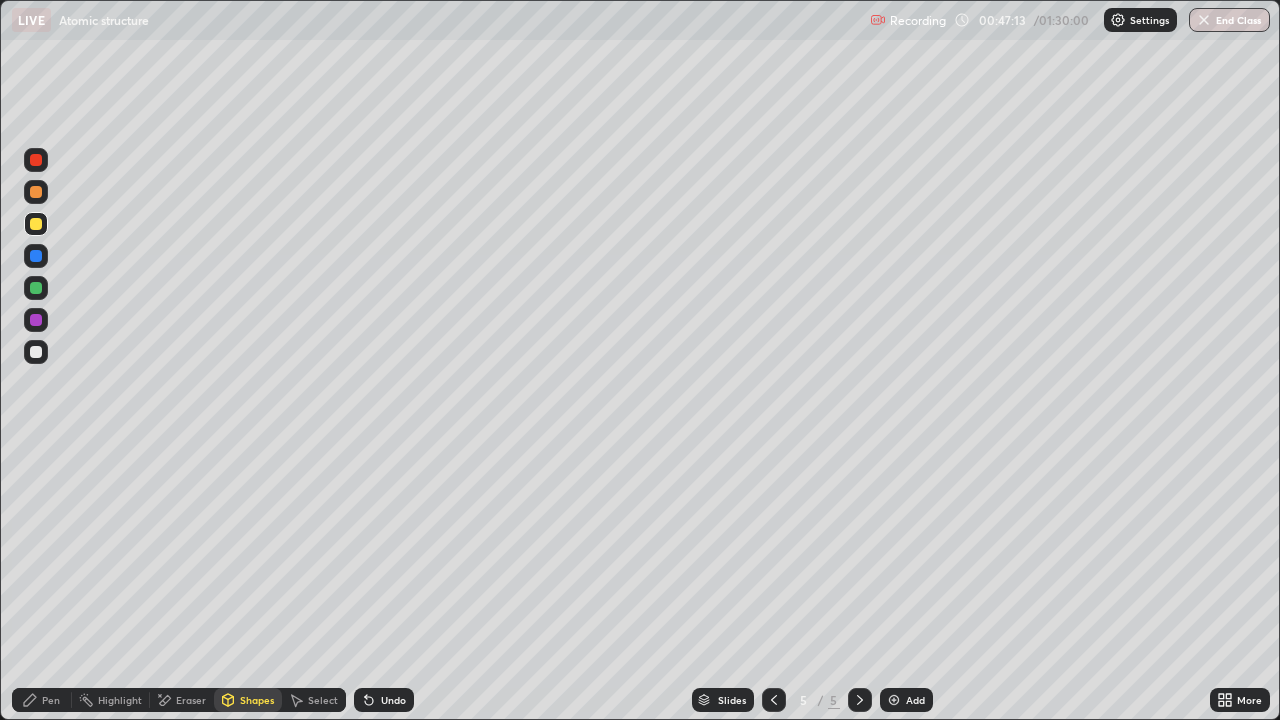 click on "Select" at bounding box center (314, 700) 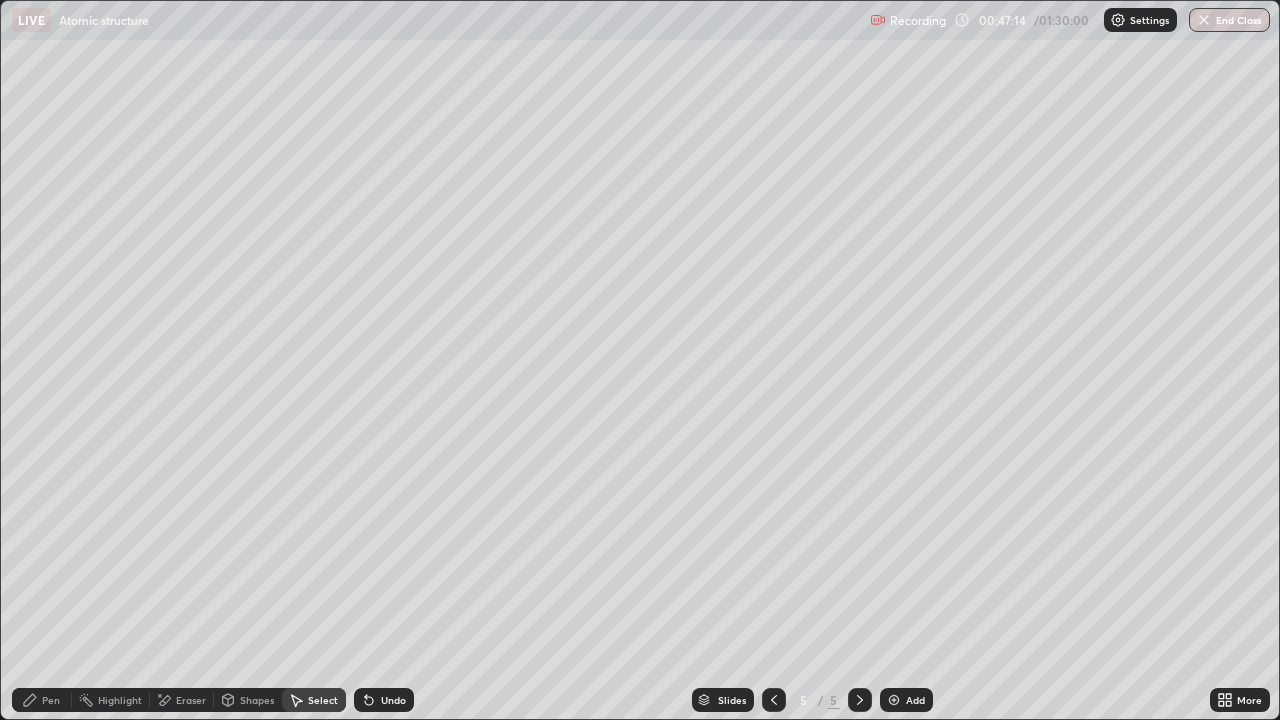 click on "Shapes" at bounding box center [257, 700] 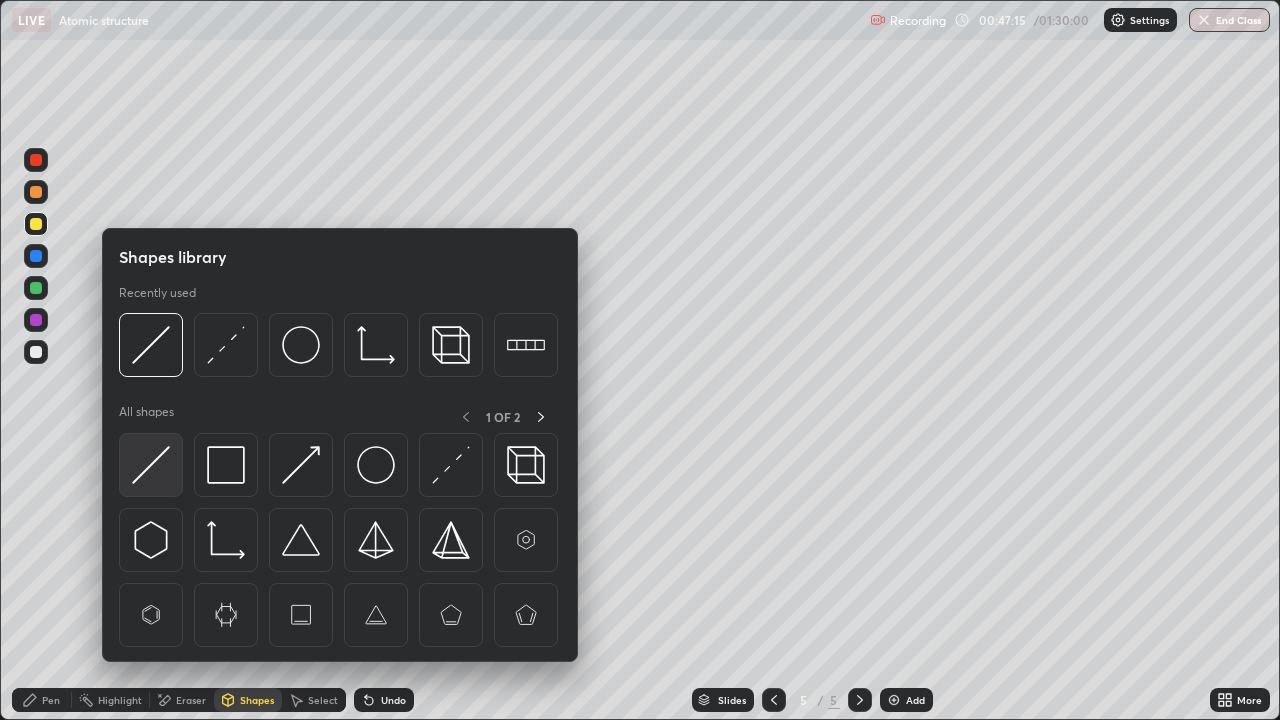 click at bounding box center [151, 465] 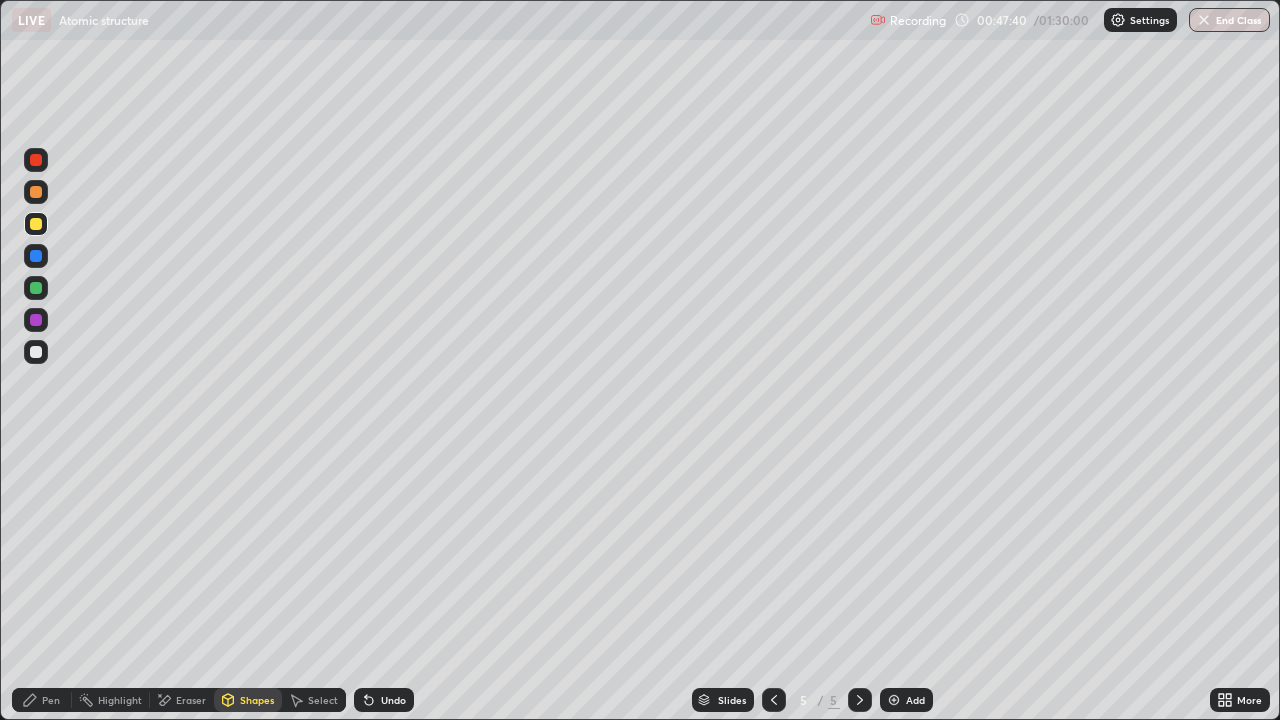 click at bounding box center (36, 352) 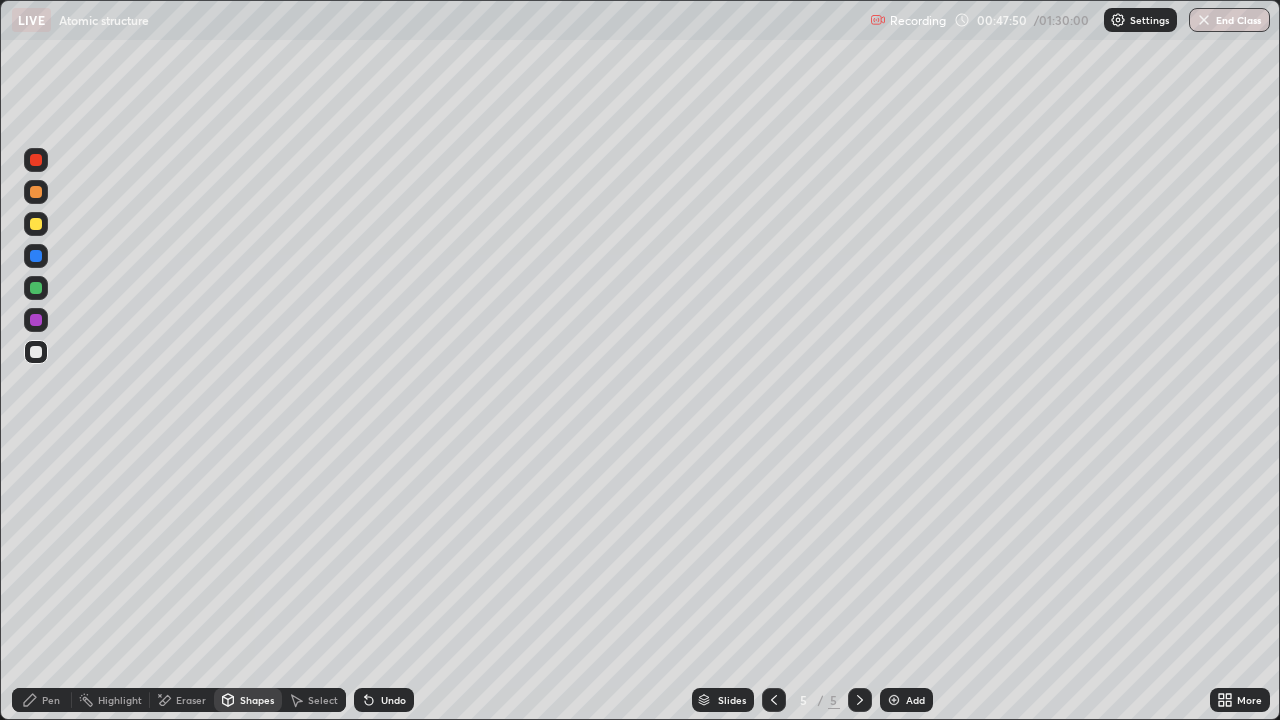 click at bounding box center (36, 160) 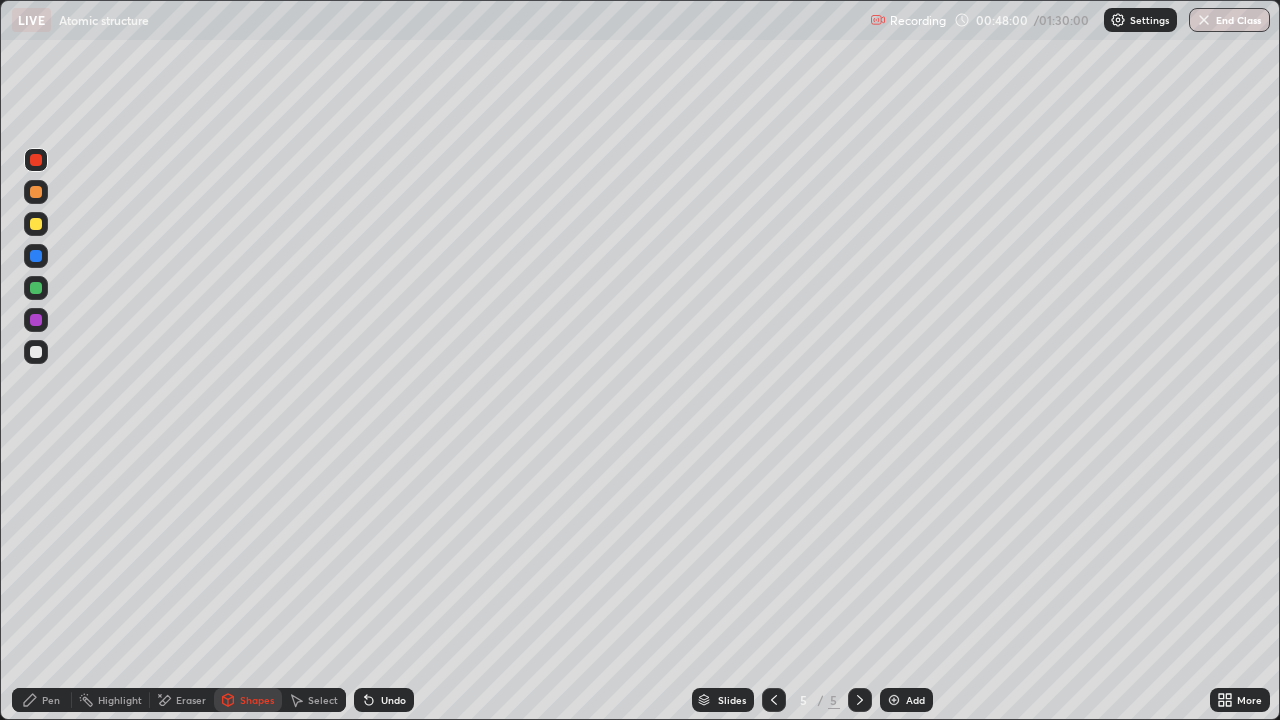 click on "Pen" at bounding box center [42, 700] 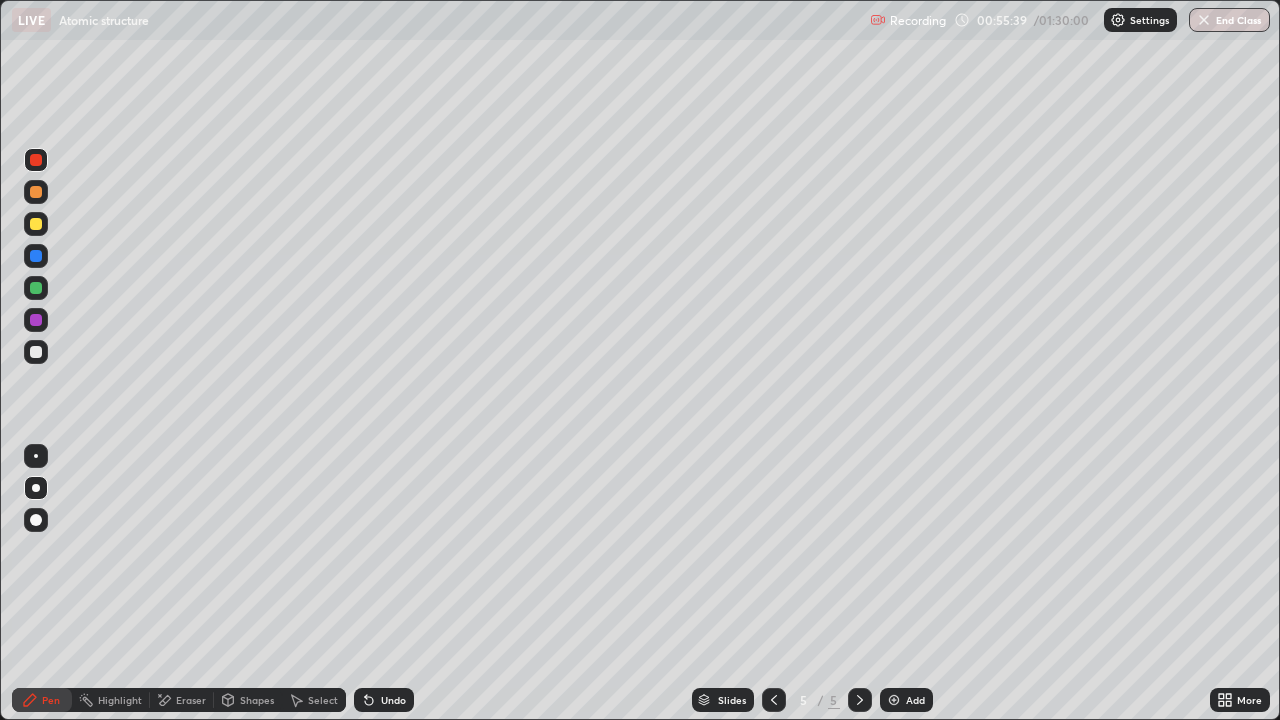 click at bounding box center (894, 700) 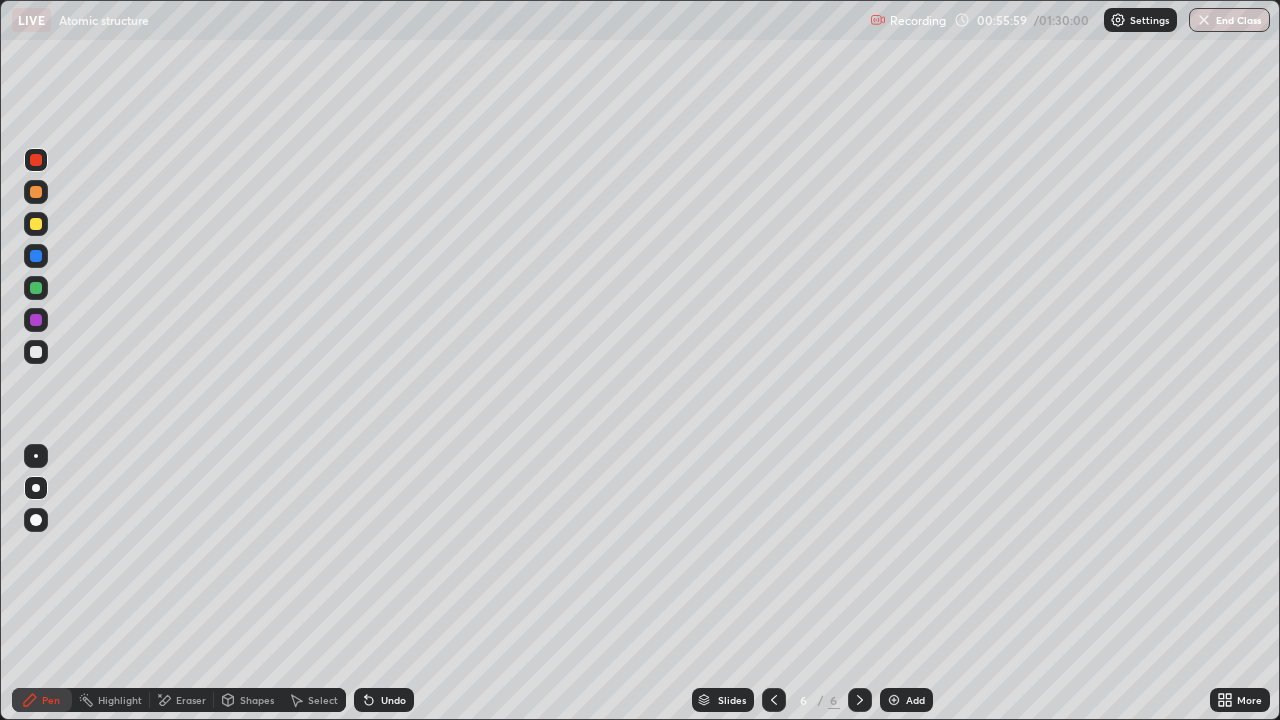click at bounding box center (36, 320) 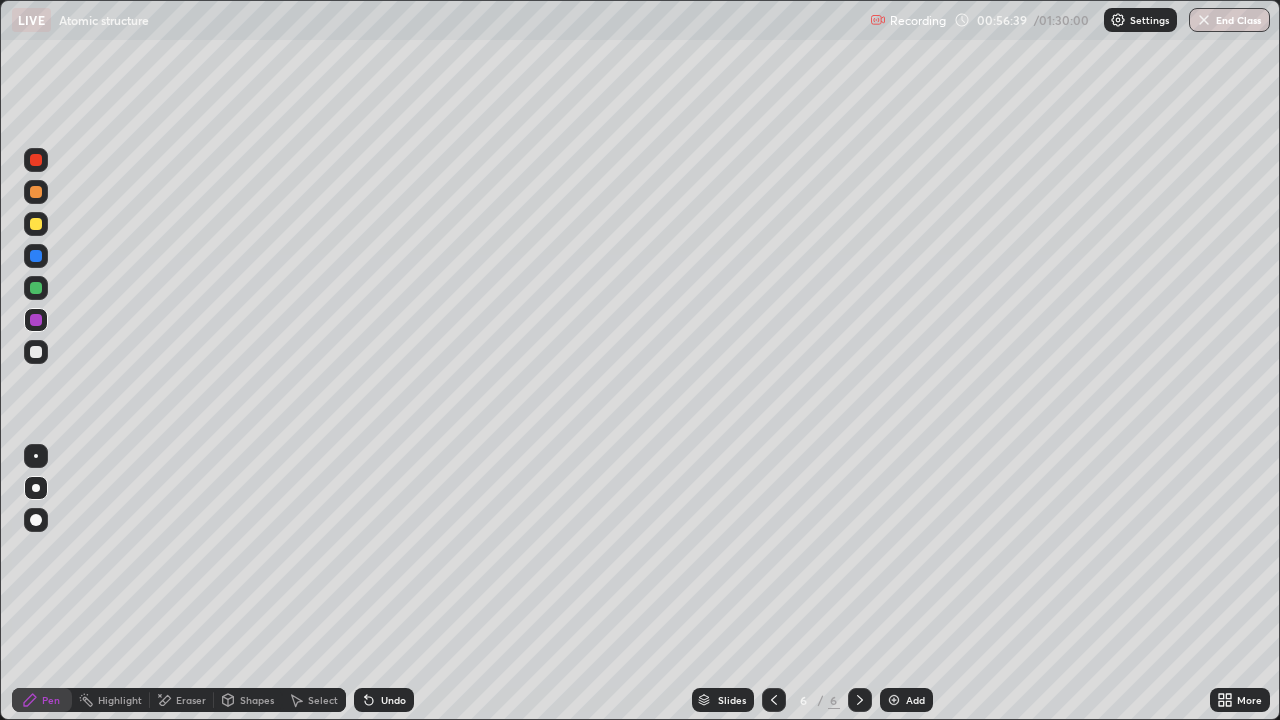 click on "Select" at bounding box center [323, 700] 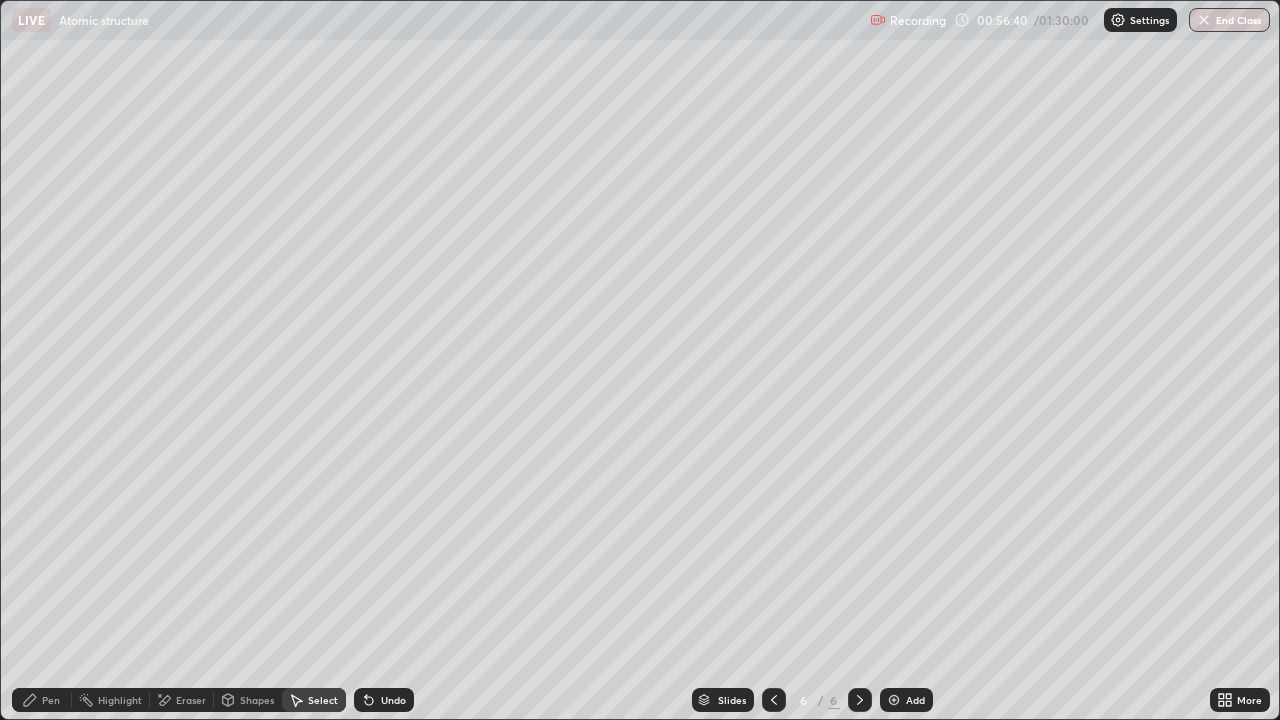 click on "Shapes" at bounding box center (248, 700) 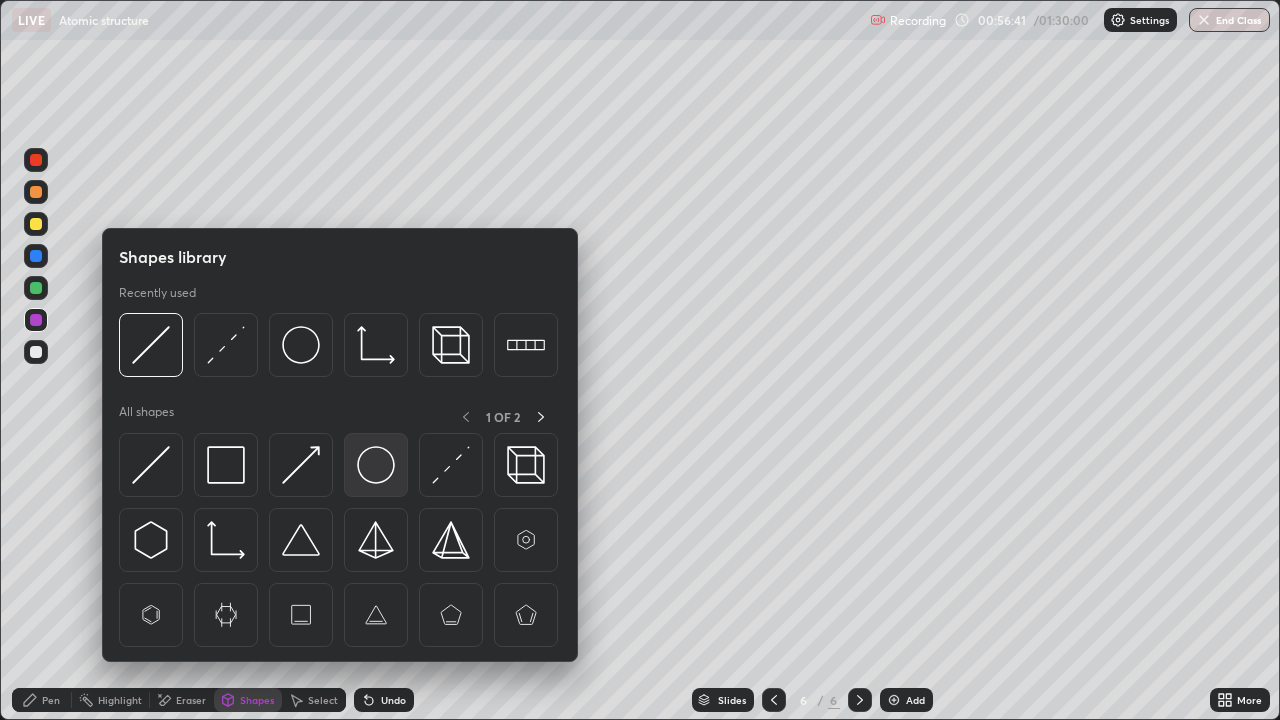 click at bounding box center (376, 465) 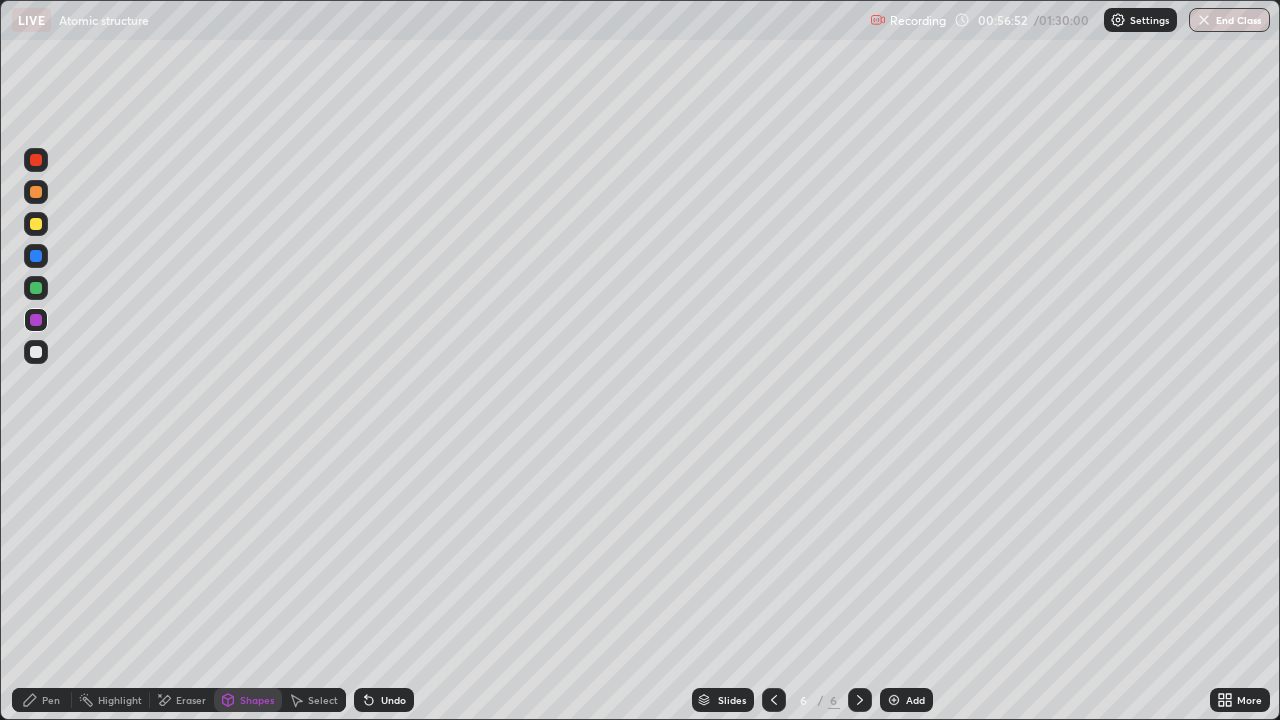 click on "Highlight" at bounding box center (120, 700) 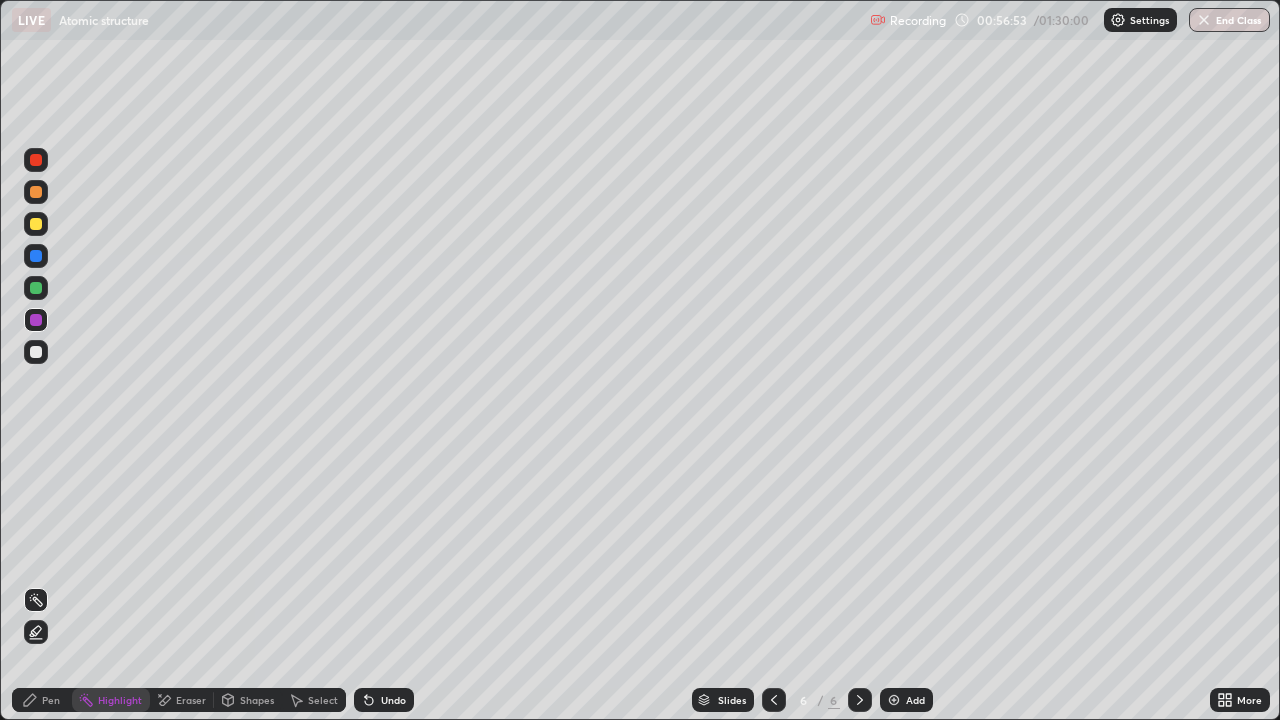 click on "Eraser" at bounding box center (191, 700) 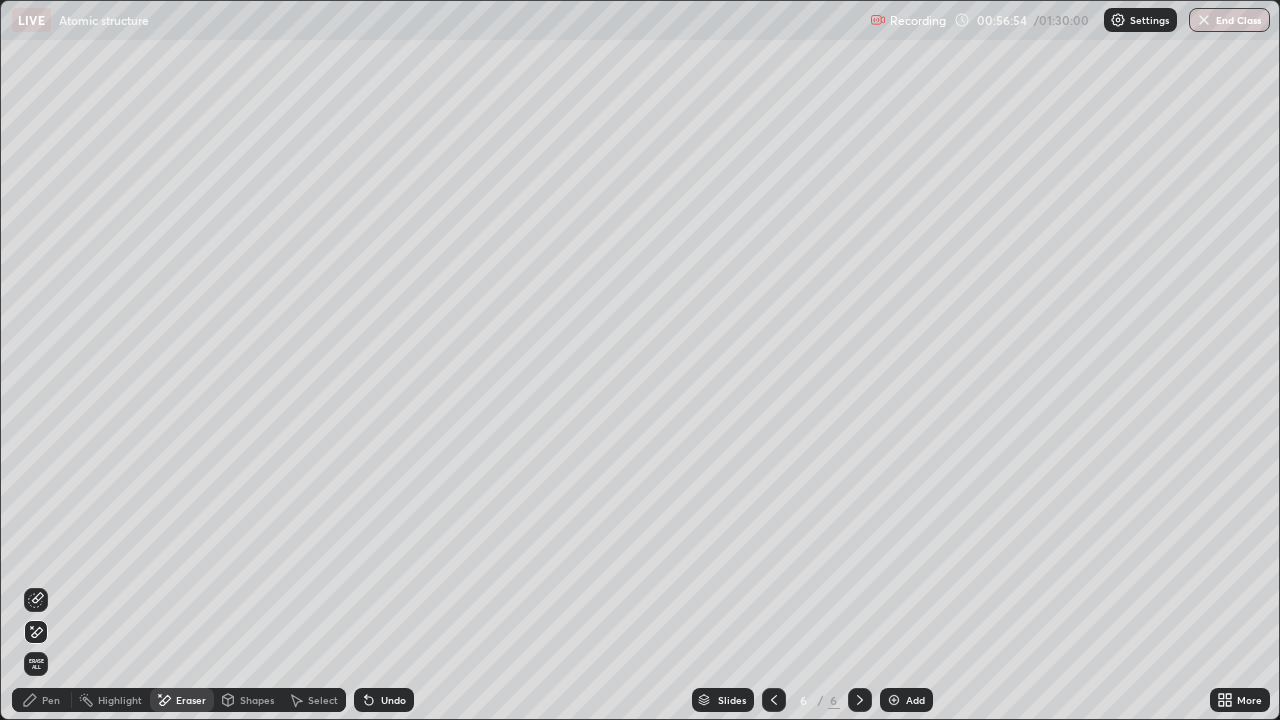 click on "Highlight" at bounding box center (120, 700) 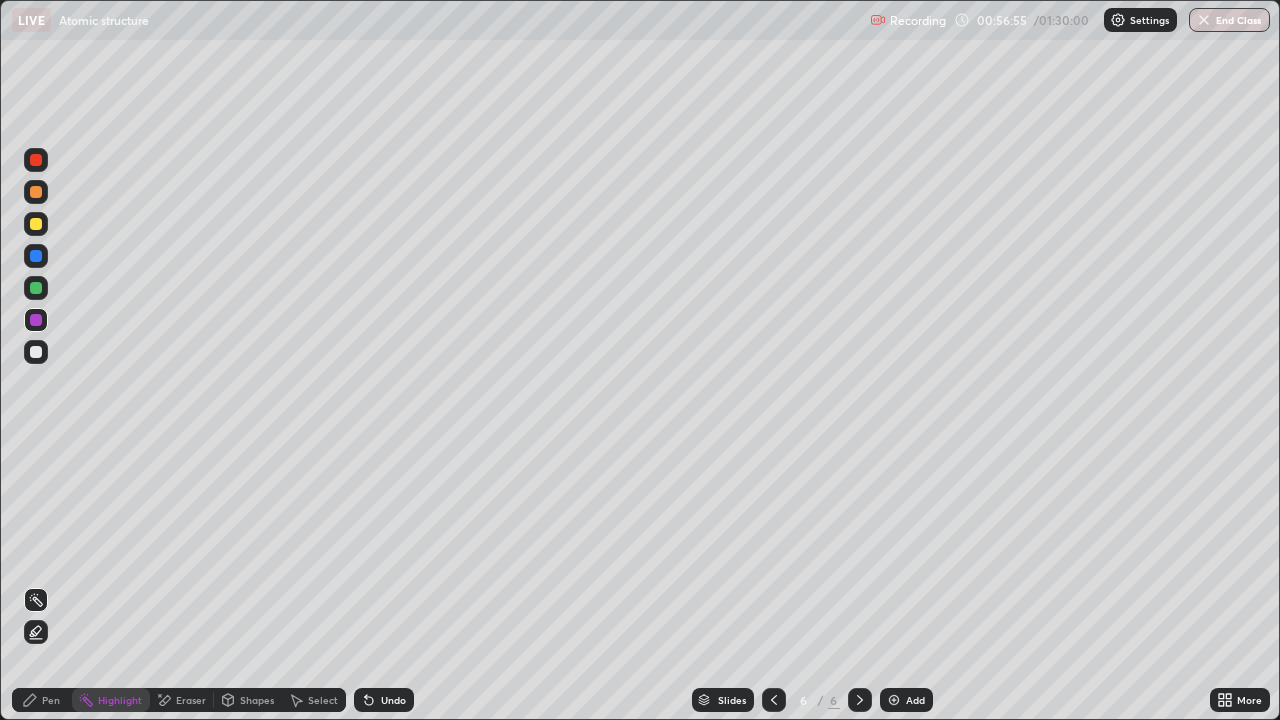 click 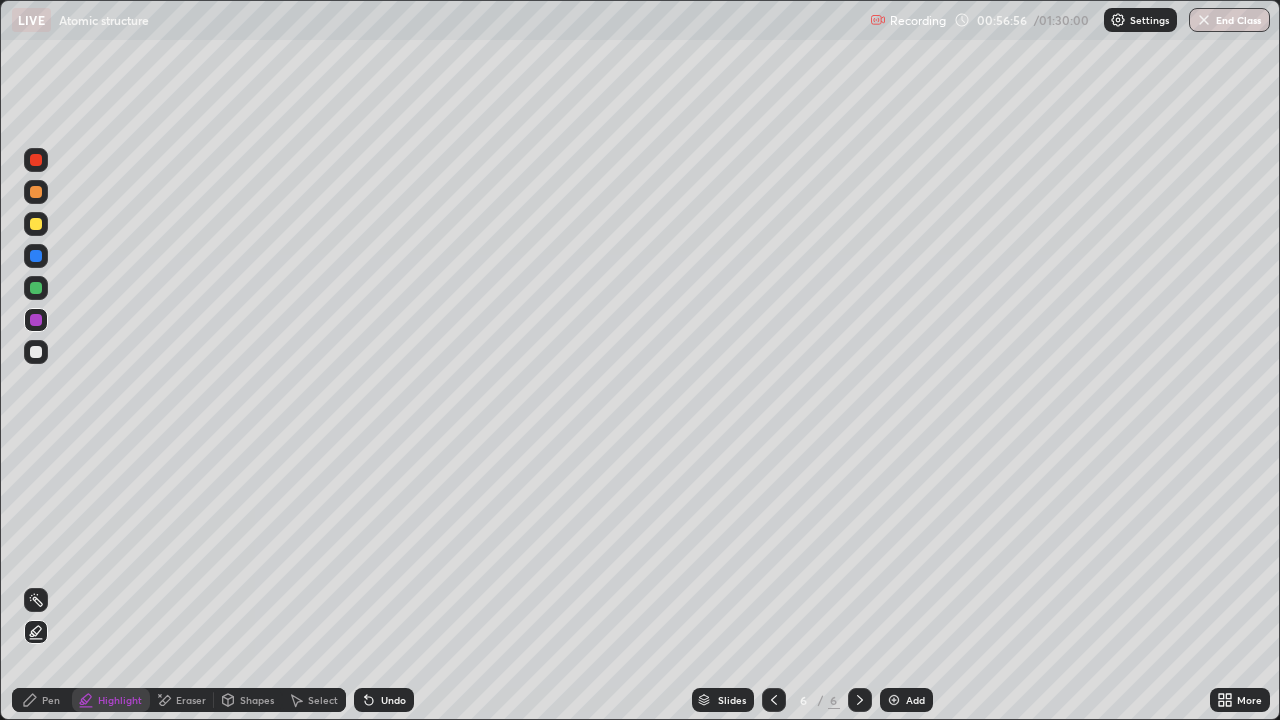 click at bounding box center (36, 160) 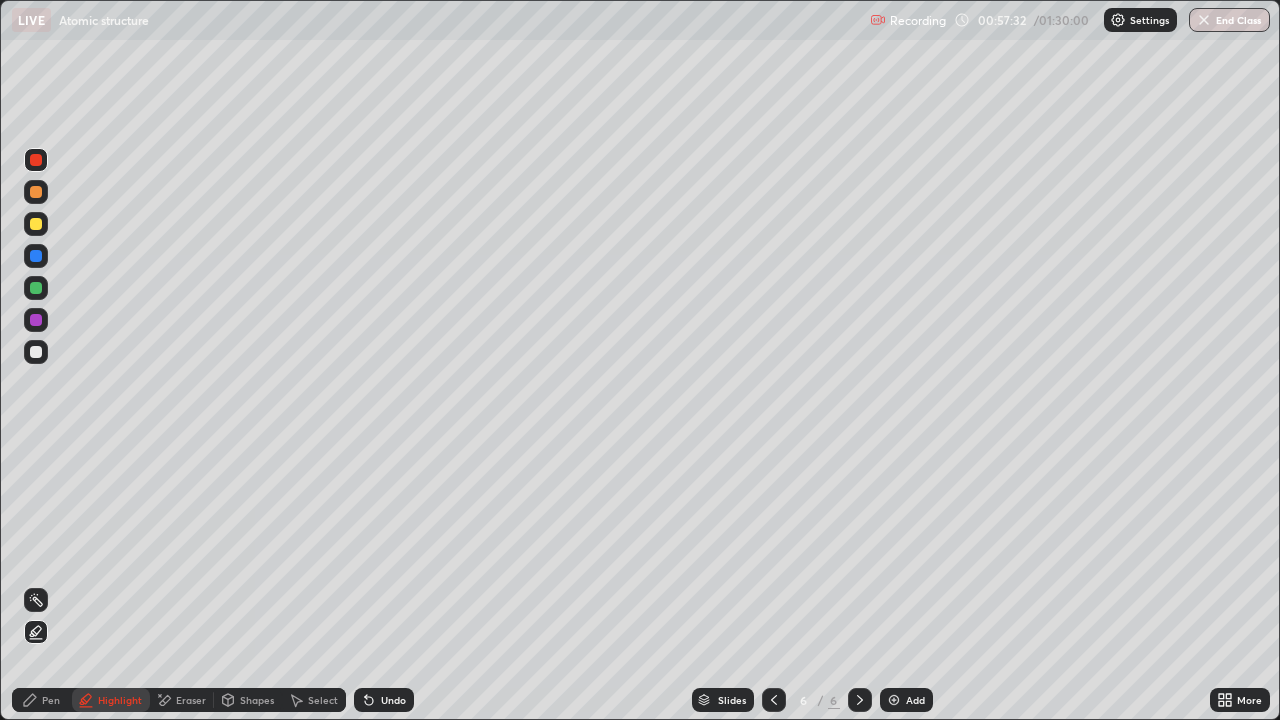 click at bounding box center [36, 224] 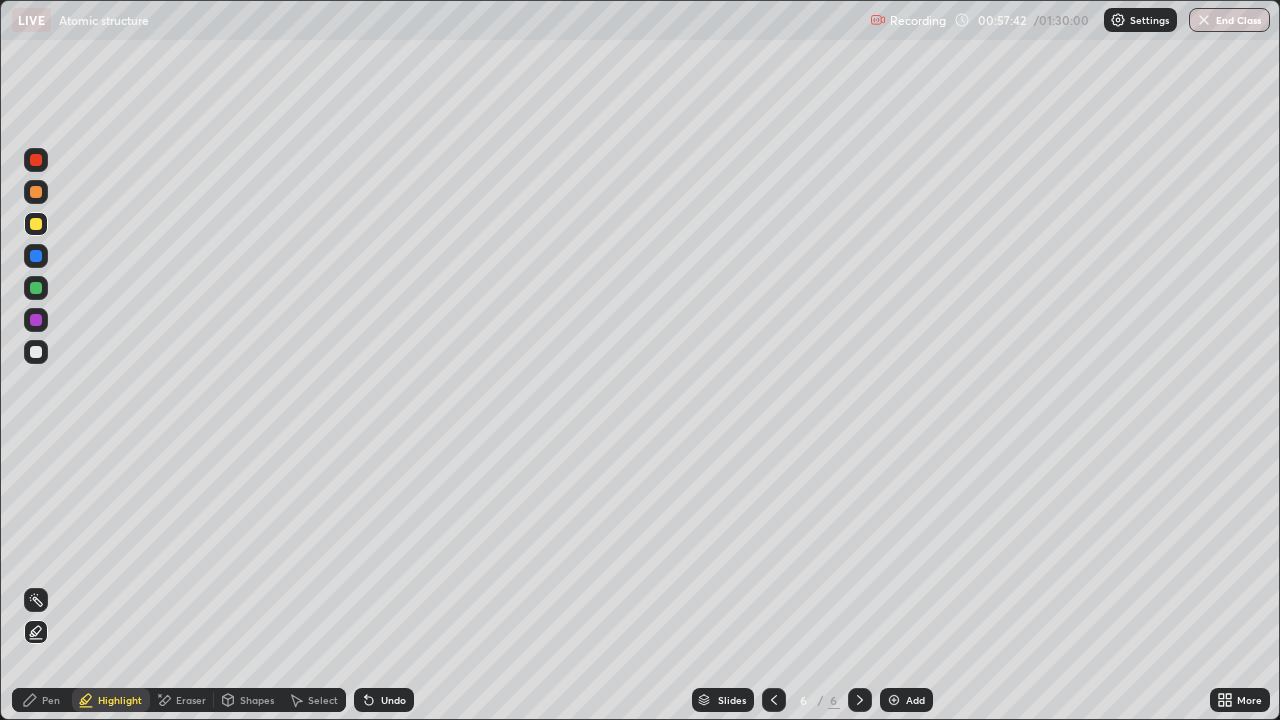click at bounding box center [36, 352] 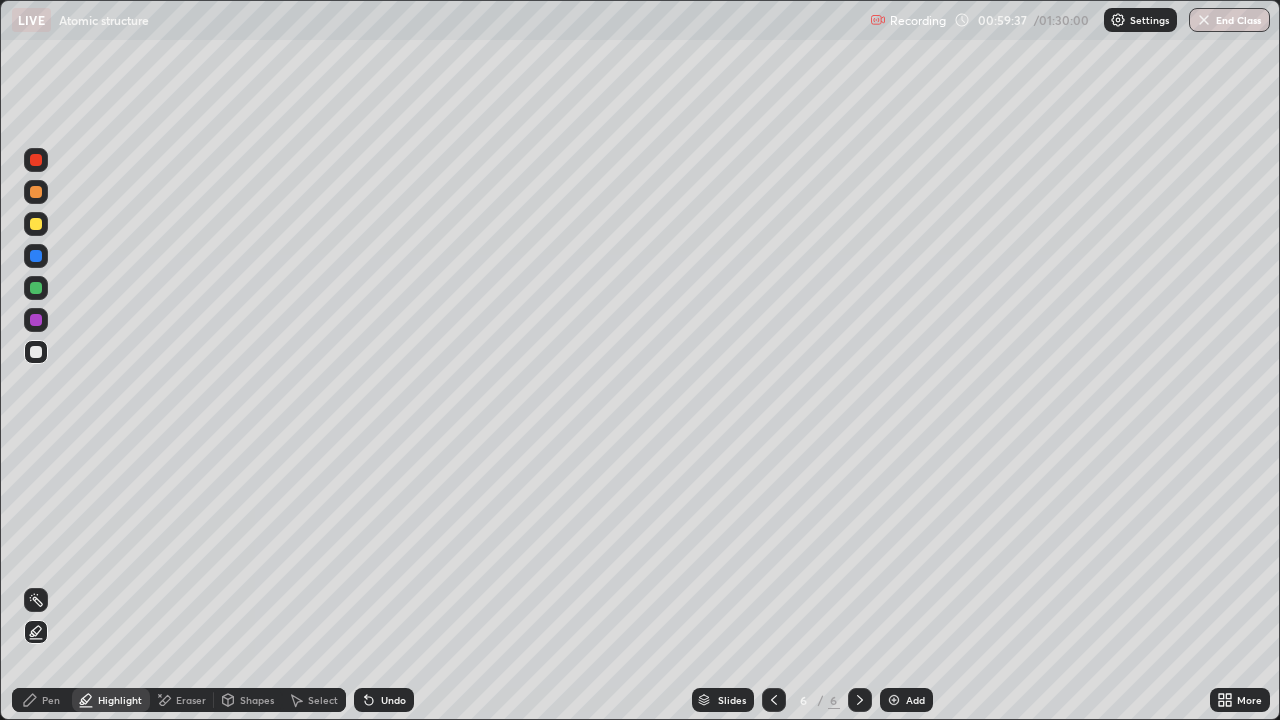 click on "Pen" at bounding box center [51, 700] 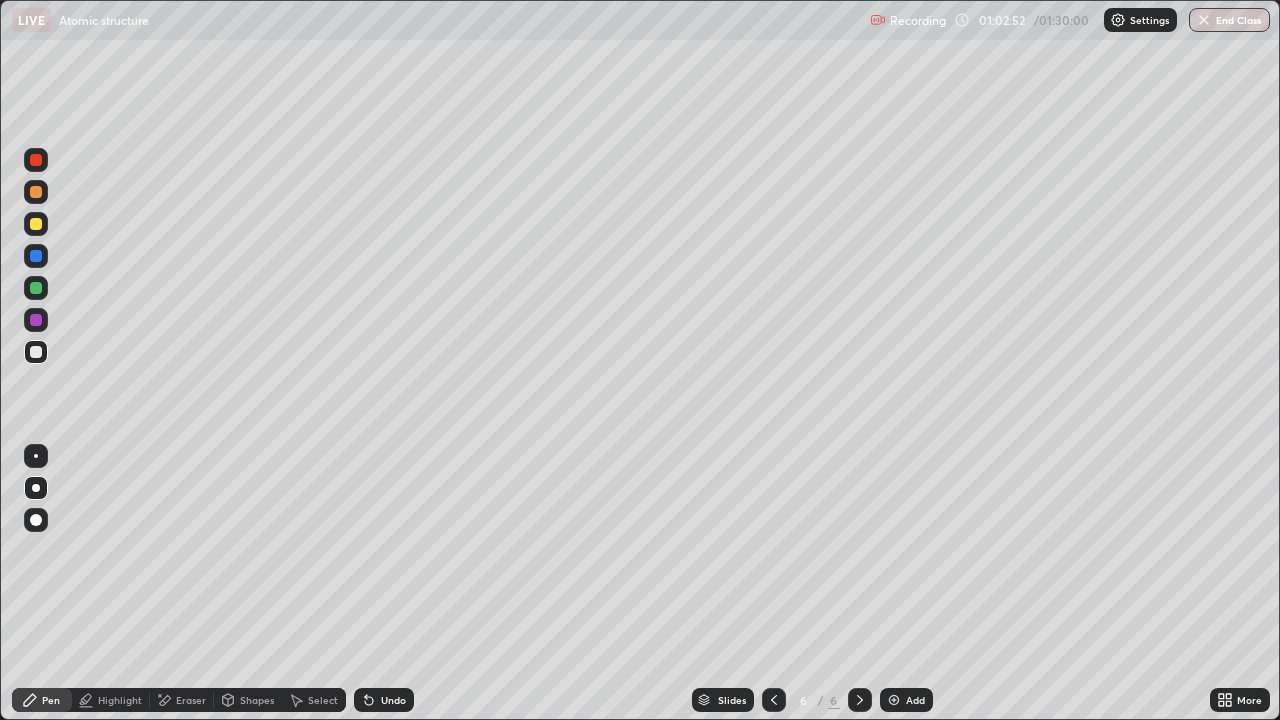 click at bounding box center [894, 700] 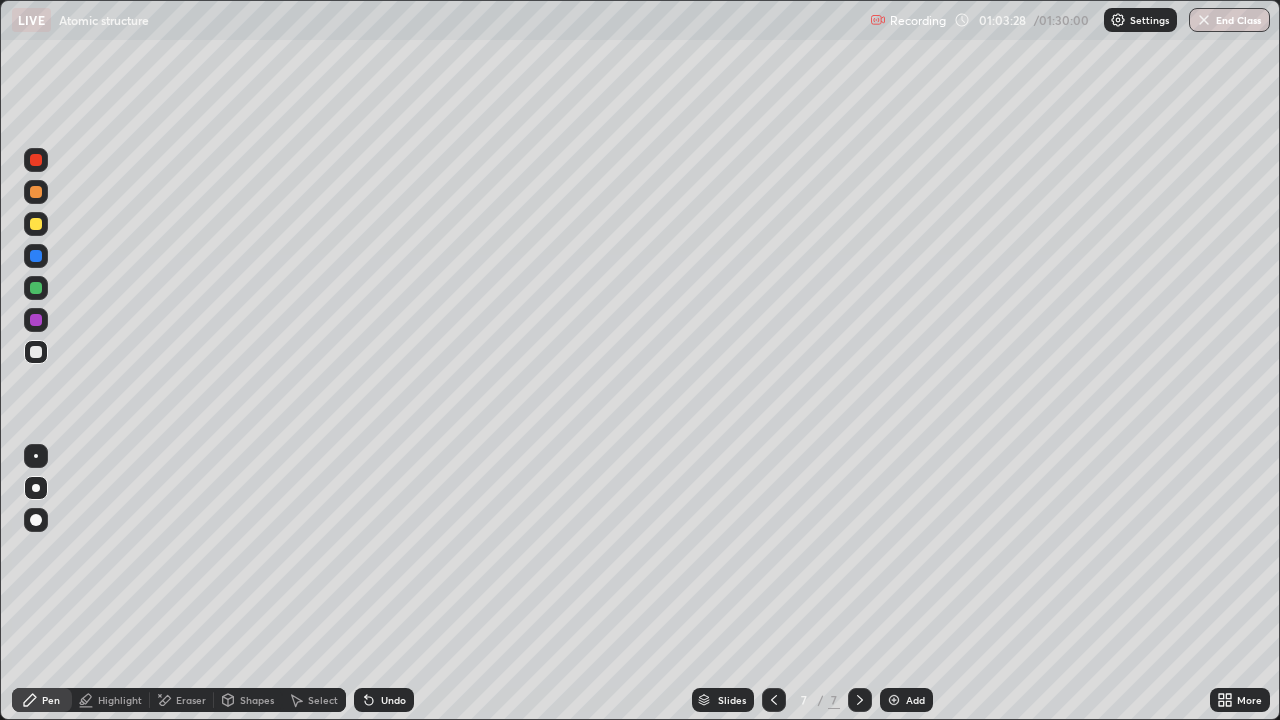 click at bounding box center [36, 288] 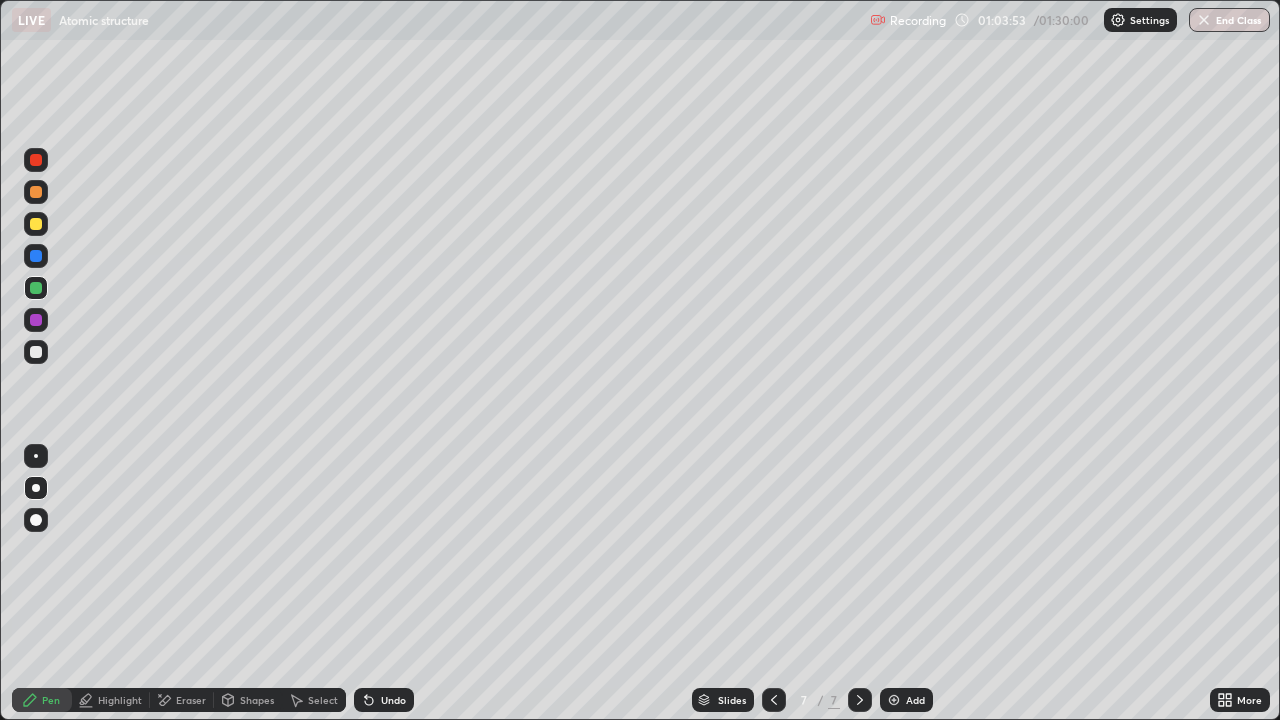 click on "Undo" at bounding box center (384, 700) 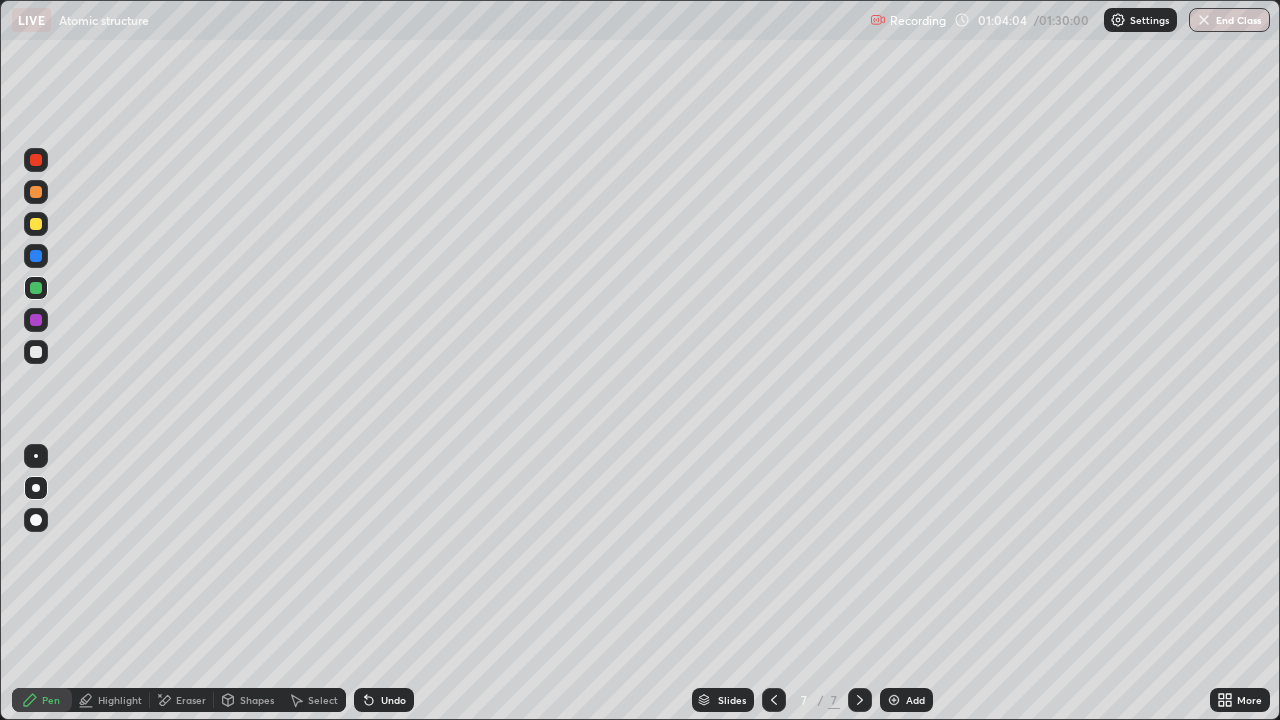 click at bounding box center [36, 224] 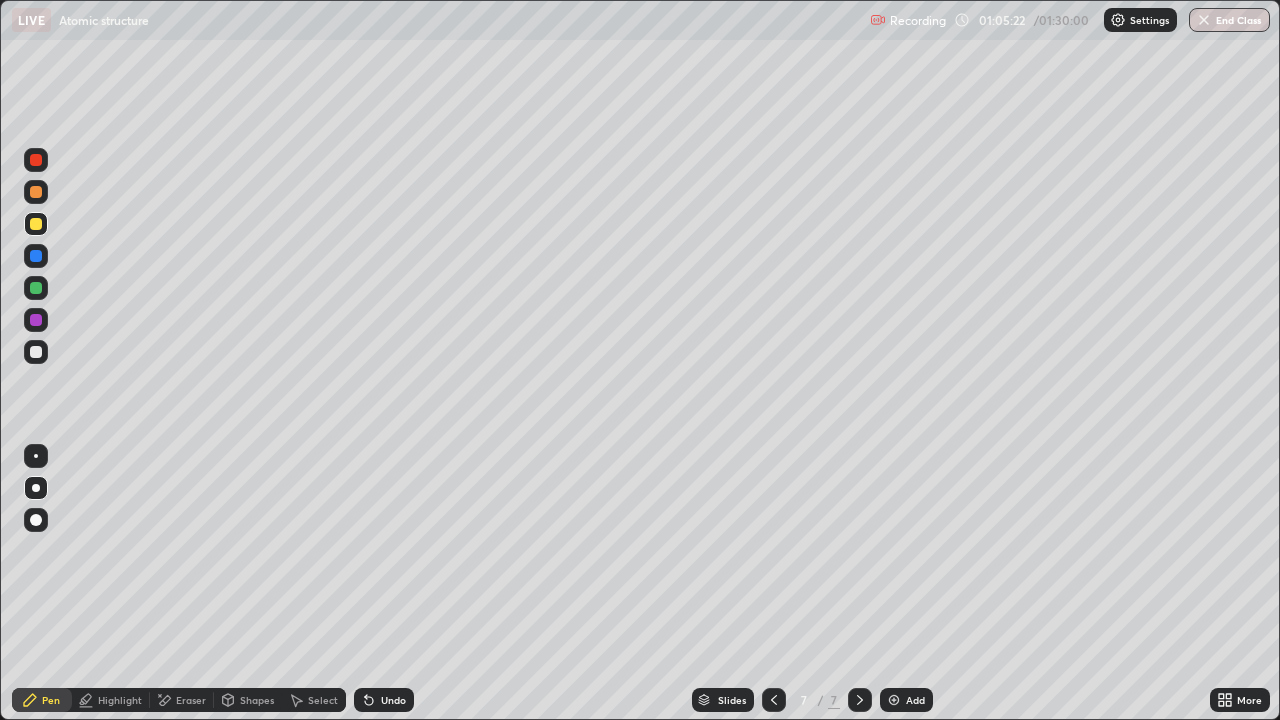 click 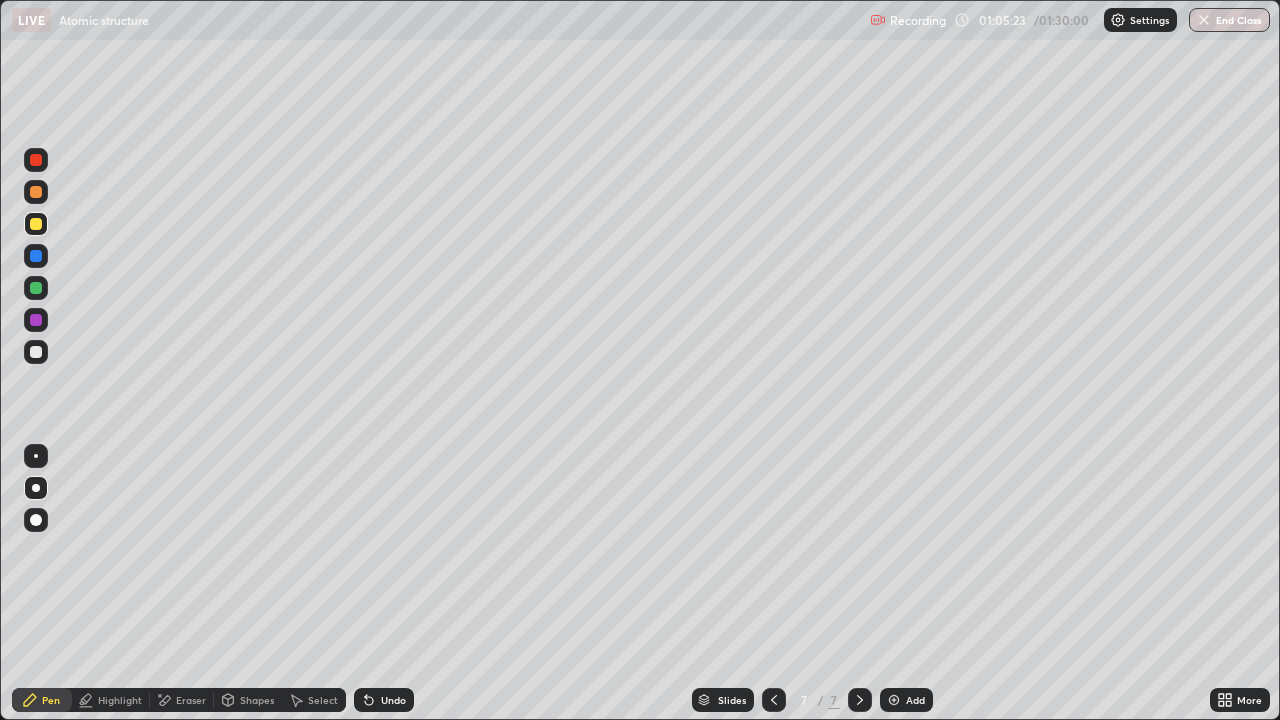 click on "Undo" at bounding box center [380, 700] 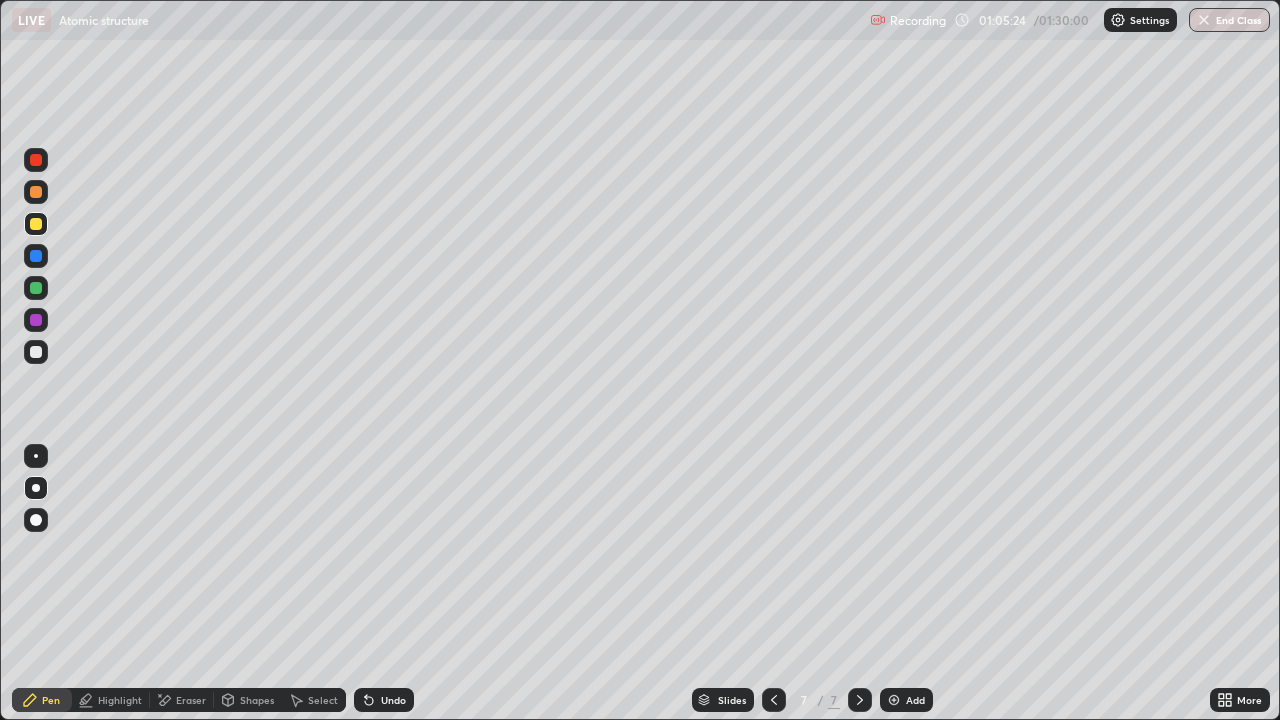 click on "Undo" at bounding box center (380, 700) 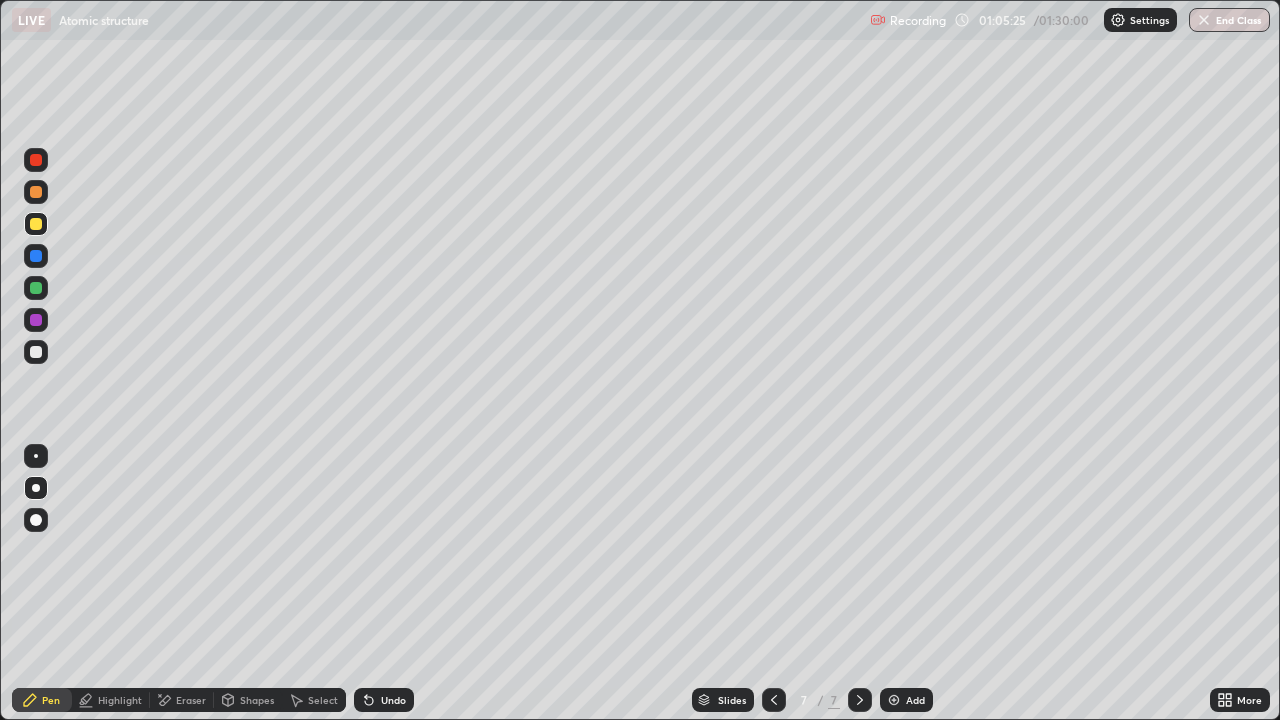 click on "Undo" at bounding box center [384, 700] 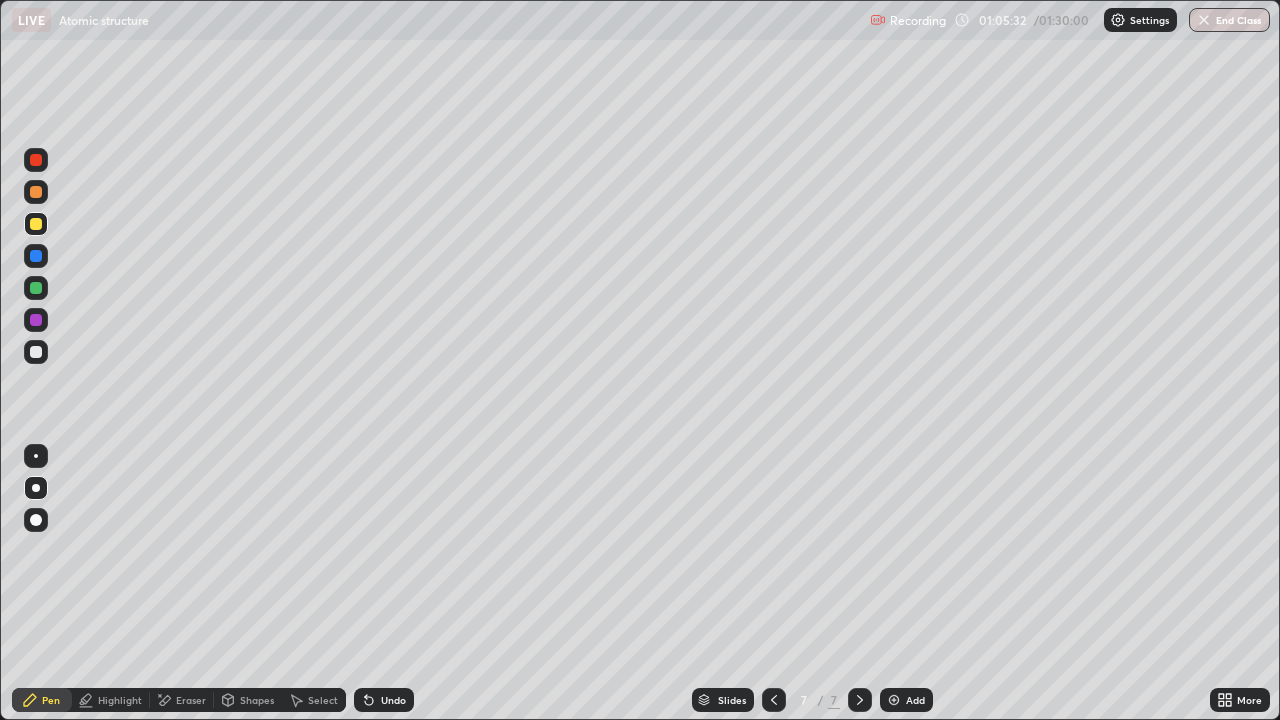 click at bounding box center [36, 160] 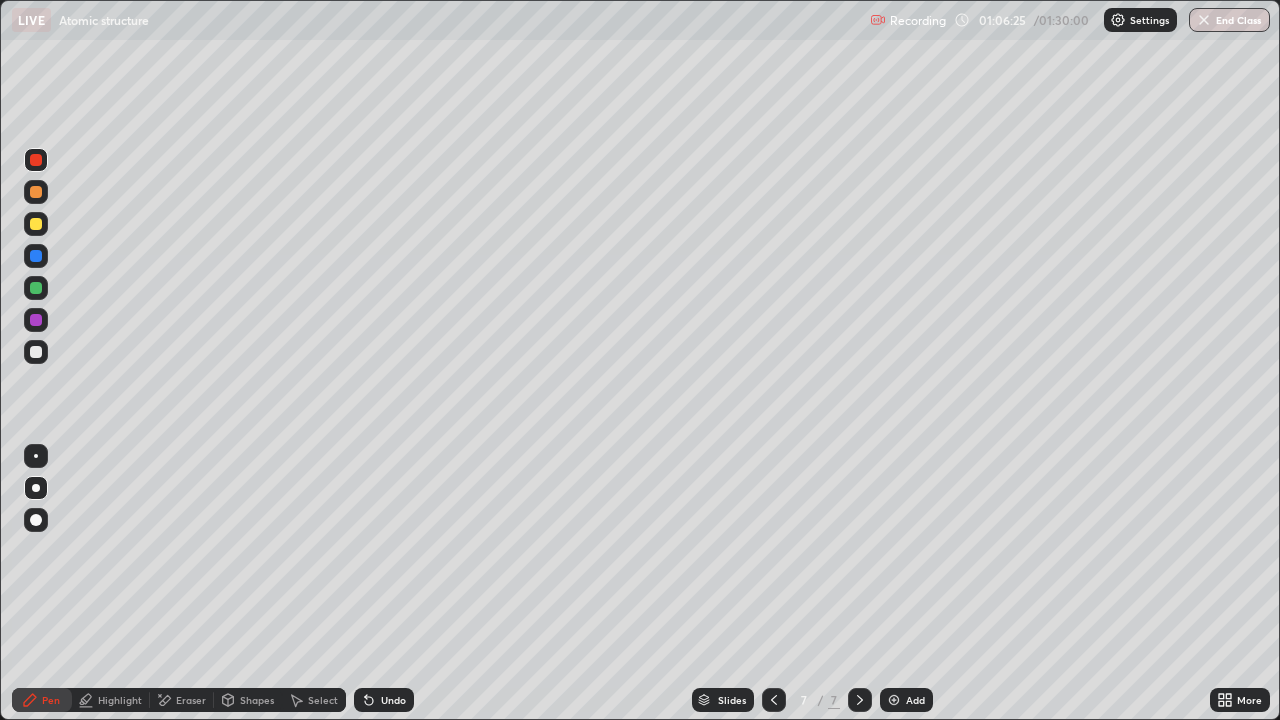 click at bounding box center [36, 288] 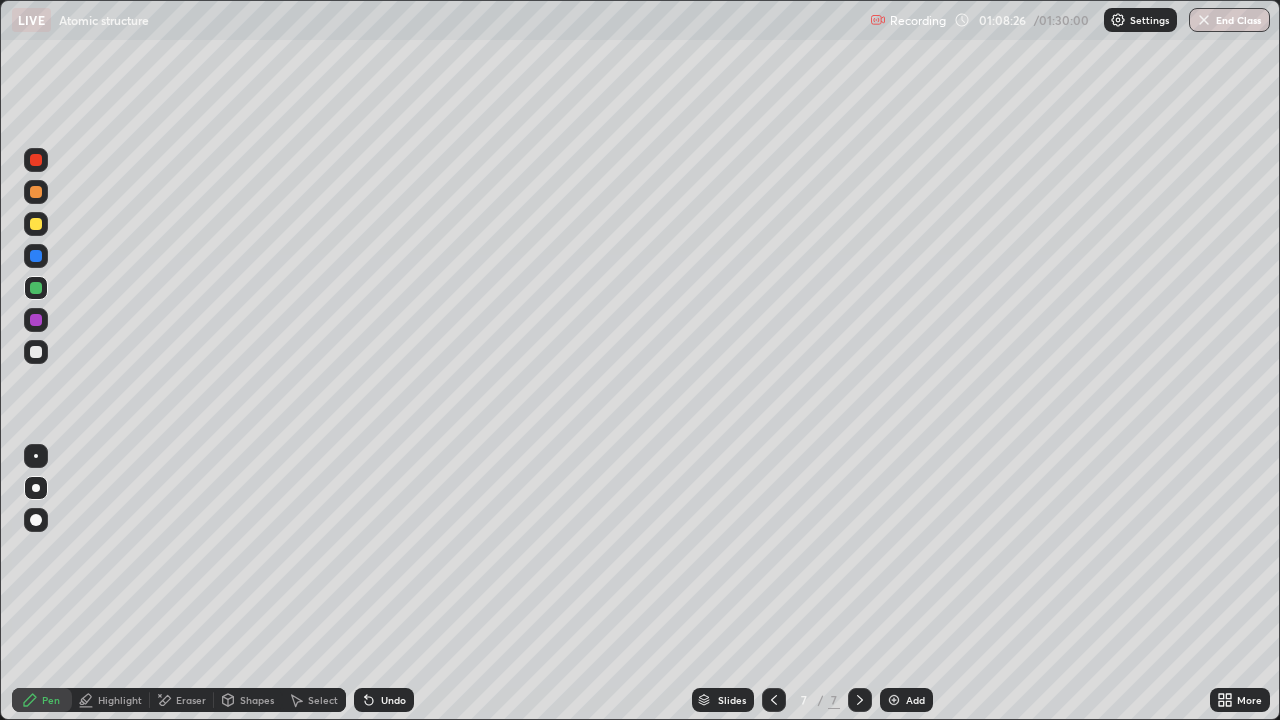 click at bounding box center [36, 160] 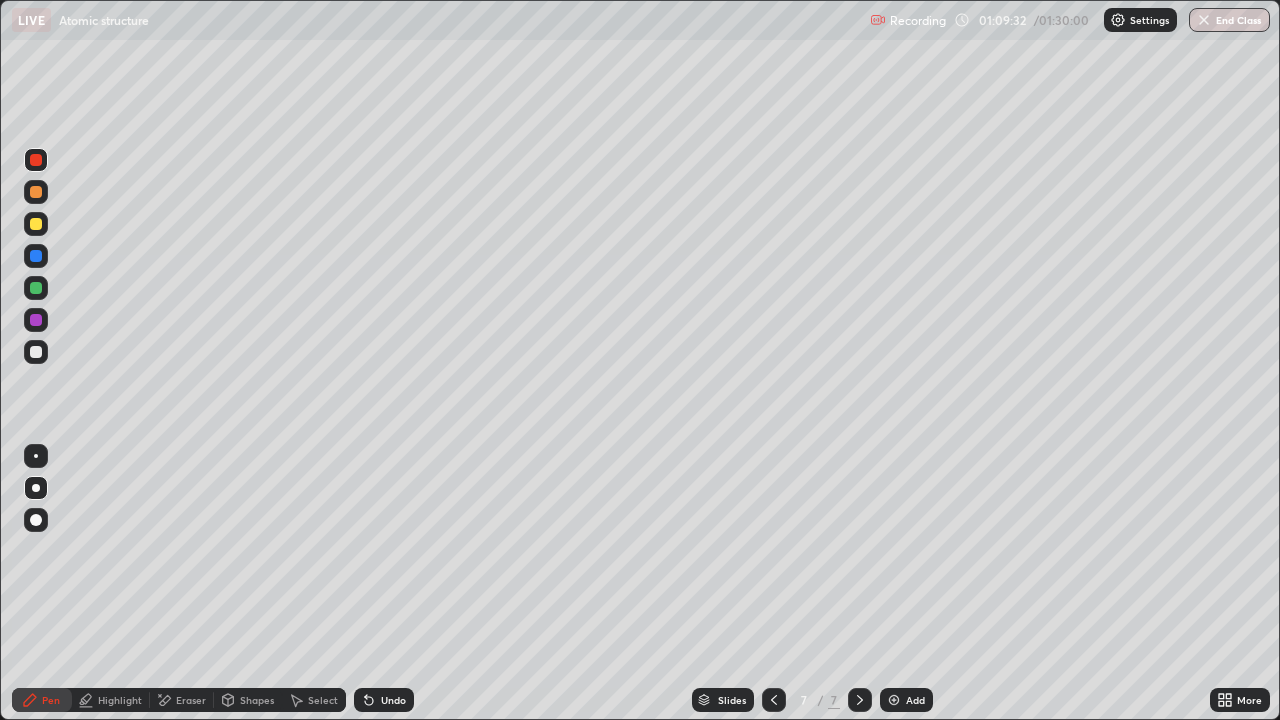 click at bounding box center [36, 224] 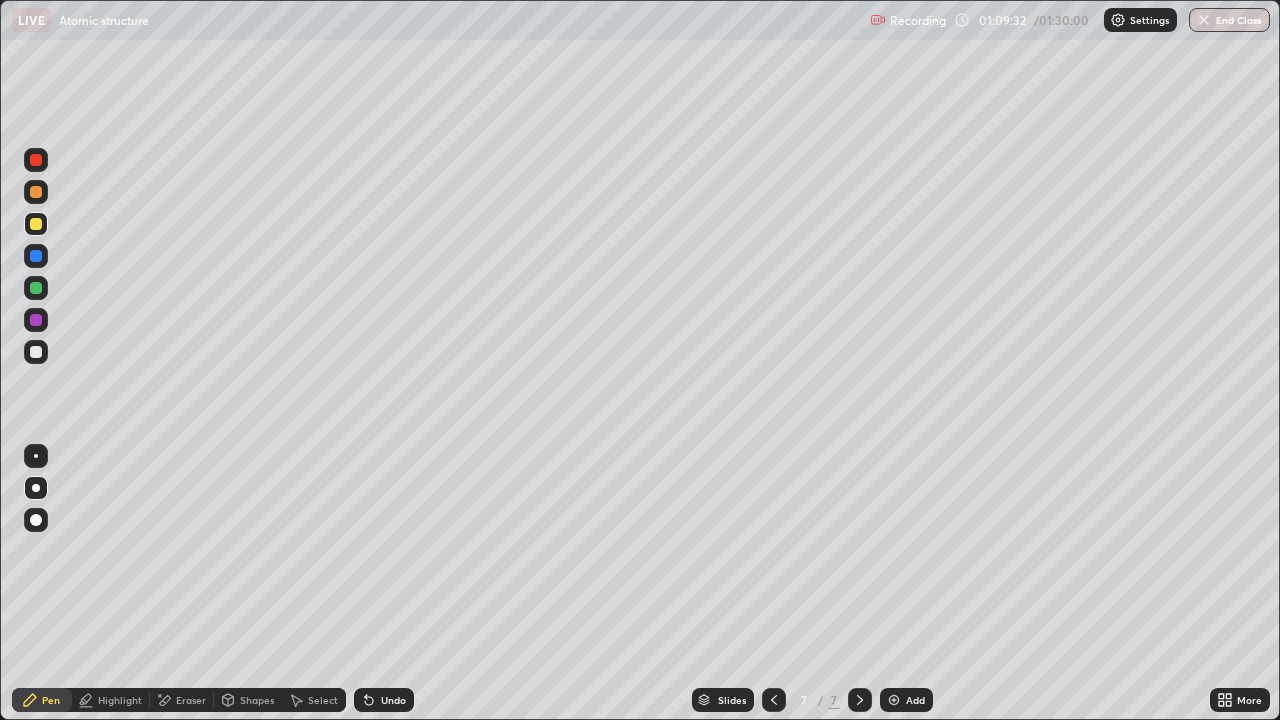 click at bounding box center [36, 256] 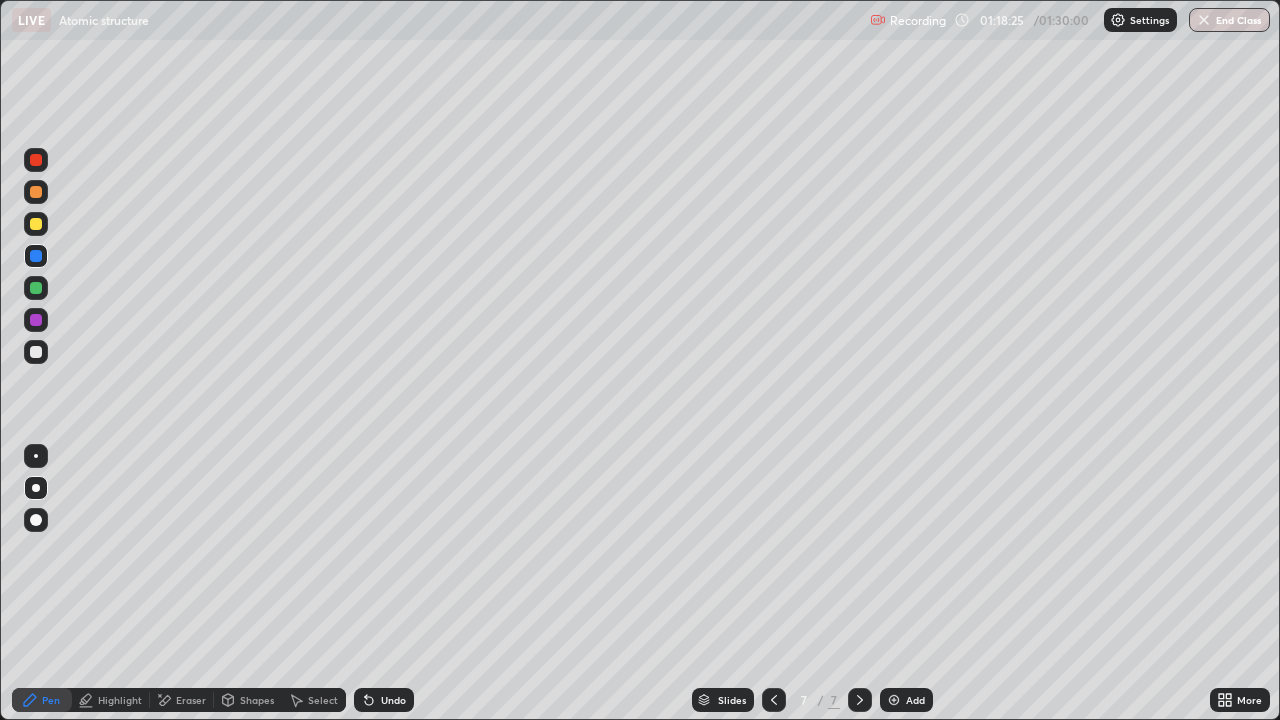 click on "Add" at bounding box center (915, 700) 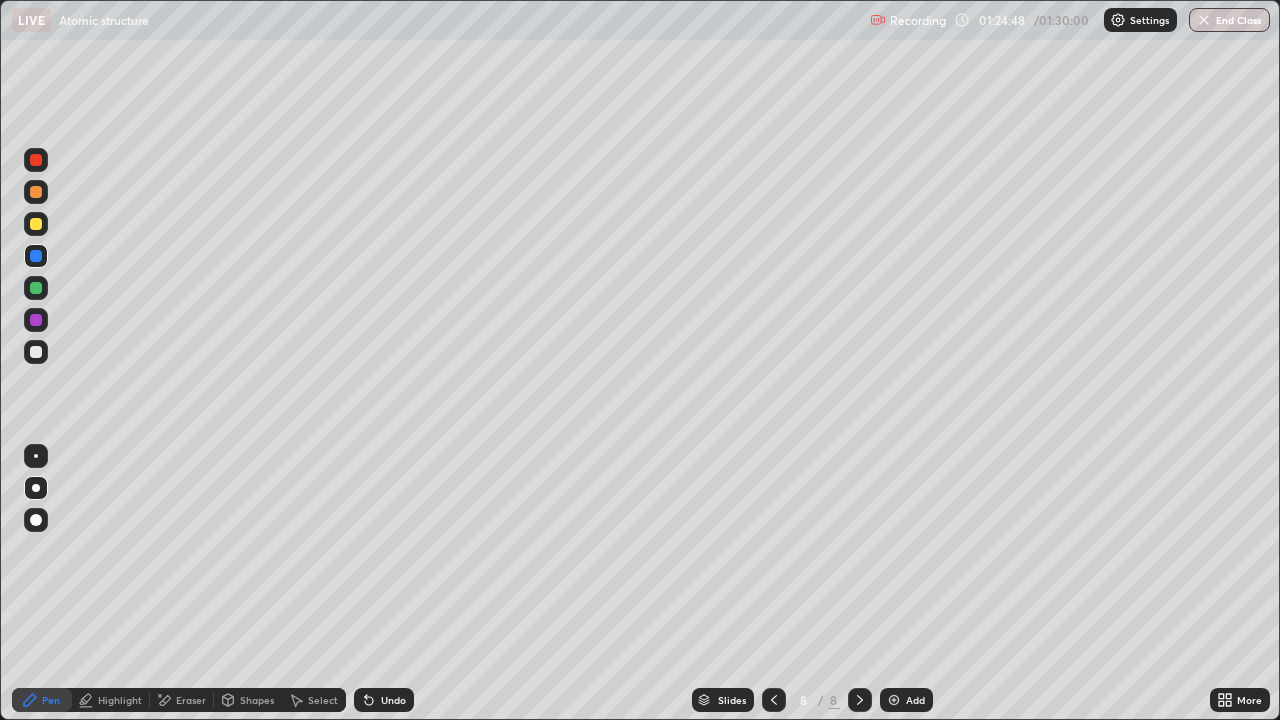 click on "End Class" at bounding box center [1229, 20] 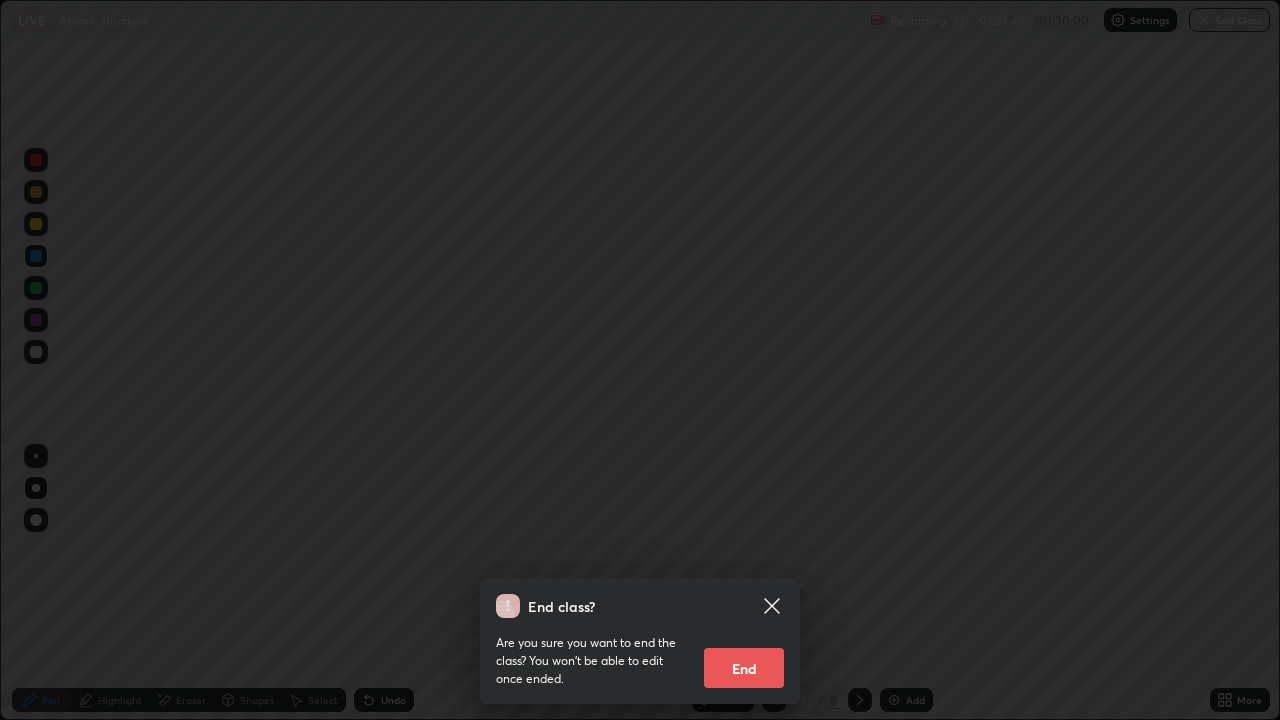 click on "End" at bounding box center (744, 668) 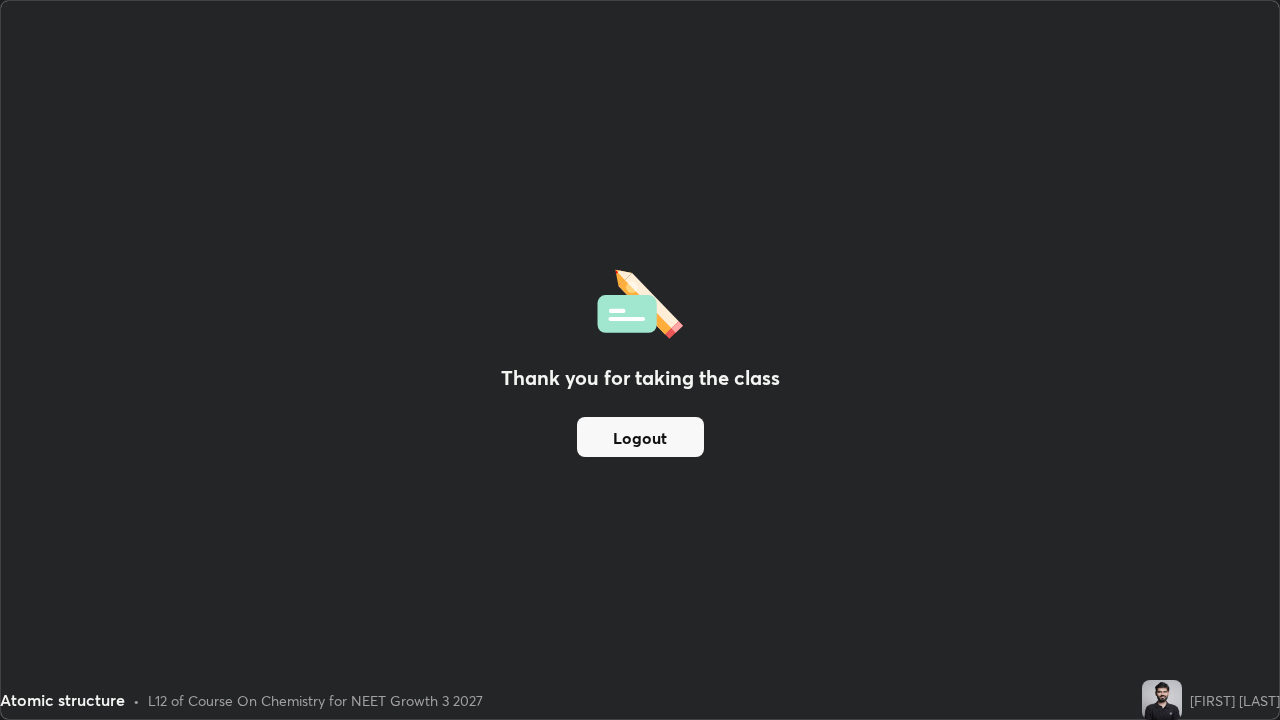 click on "Logout" at bounding box center (640, 437) 